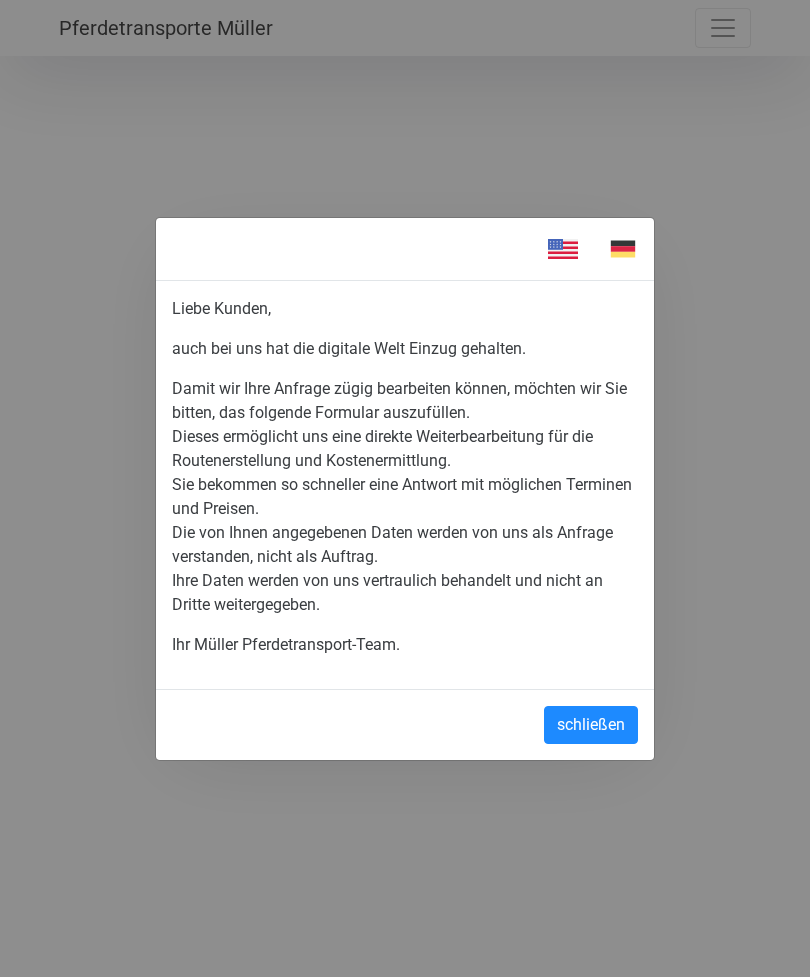 scroll, scrollTop: 0, scrollLeft: 0, axis: both 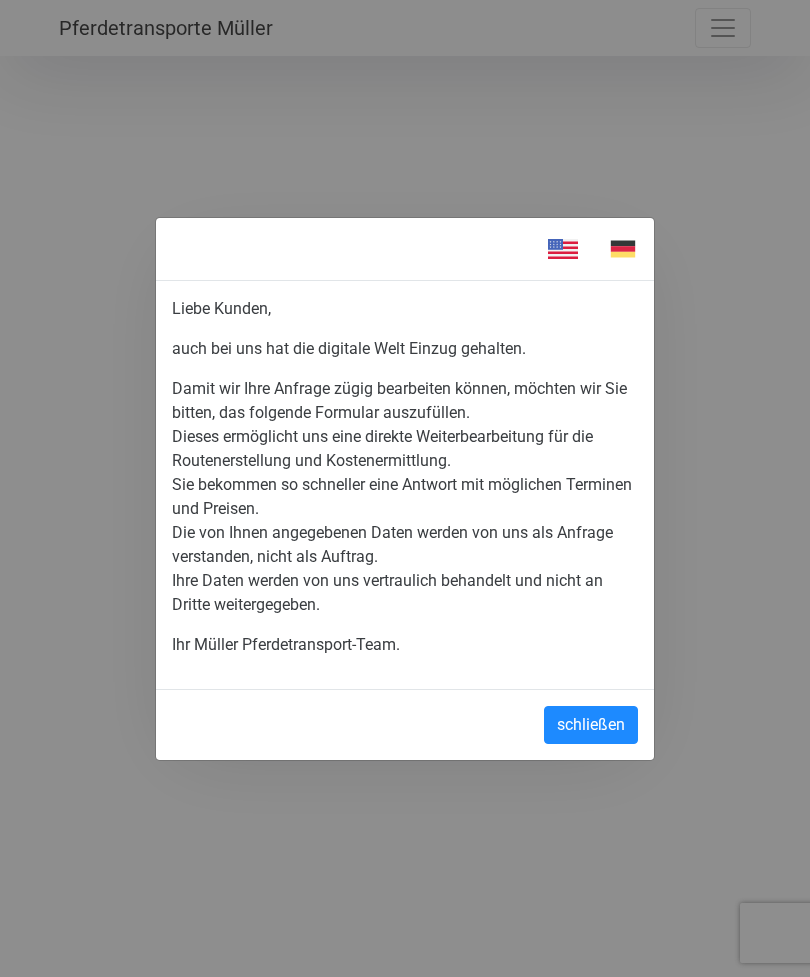 click on "schließen" at bounding box center [591, 725] 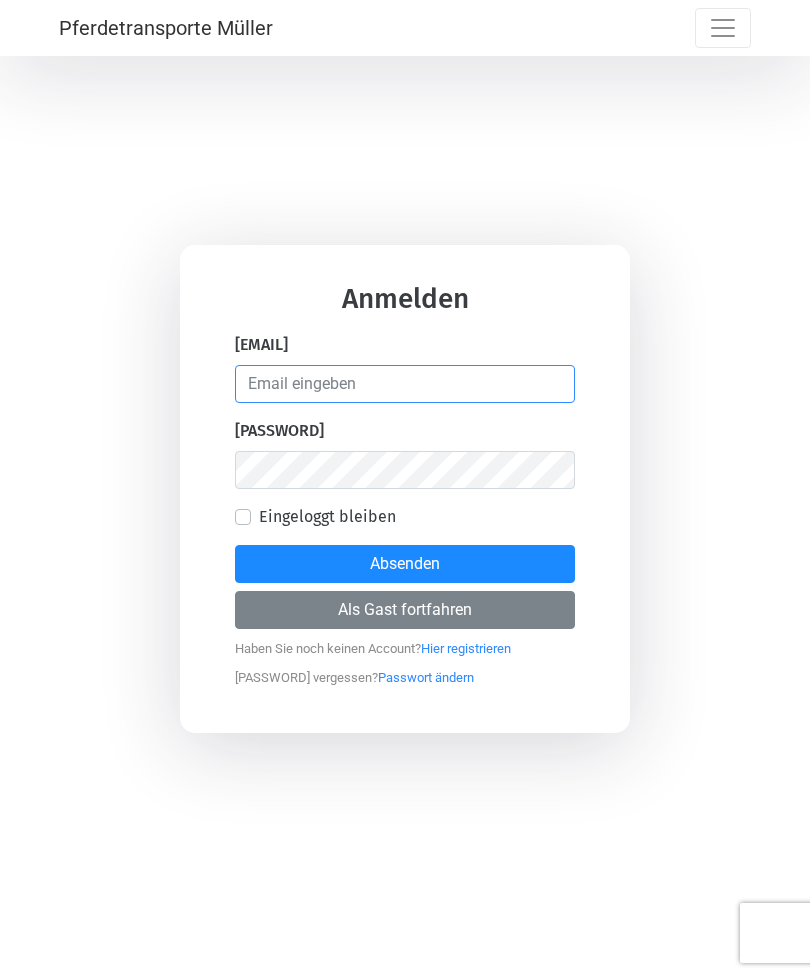 click at bounding box center [405, 384] 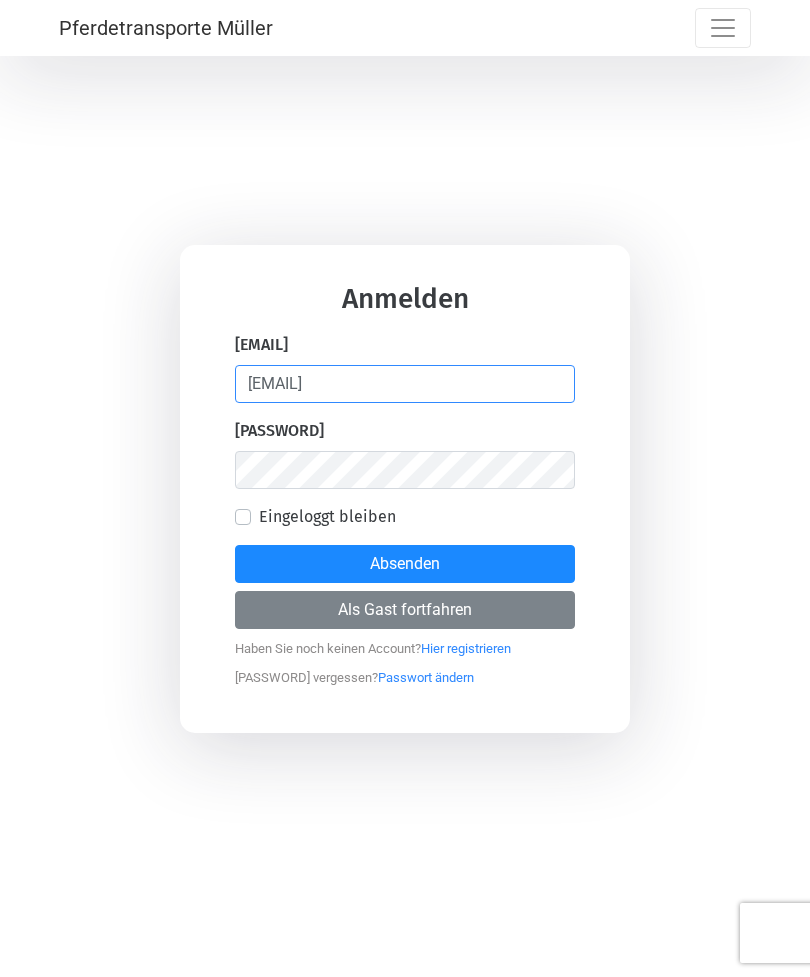 type on "[EMAIL]" 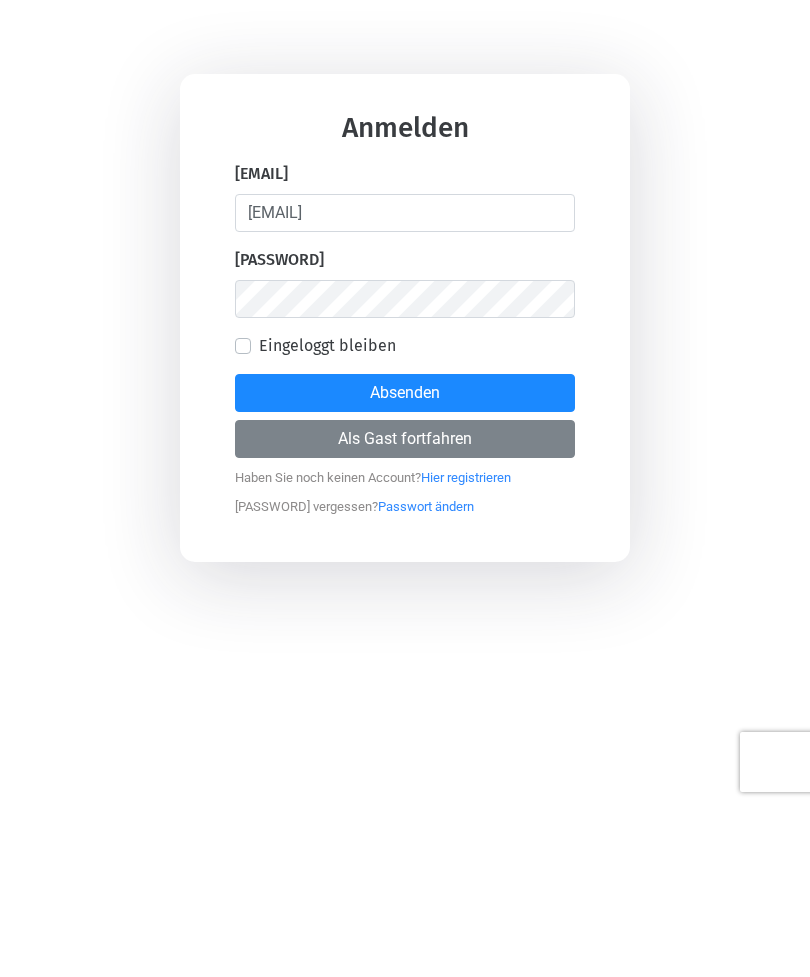 click on "Als Gast fortfahren" at bounding box center (405, 610) 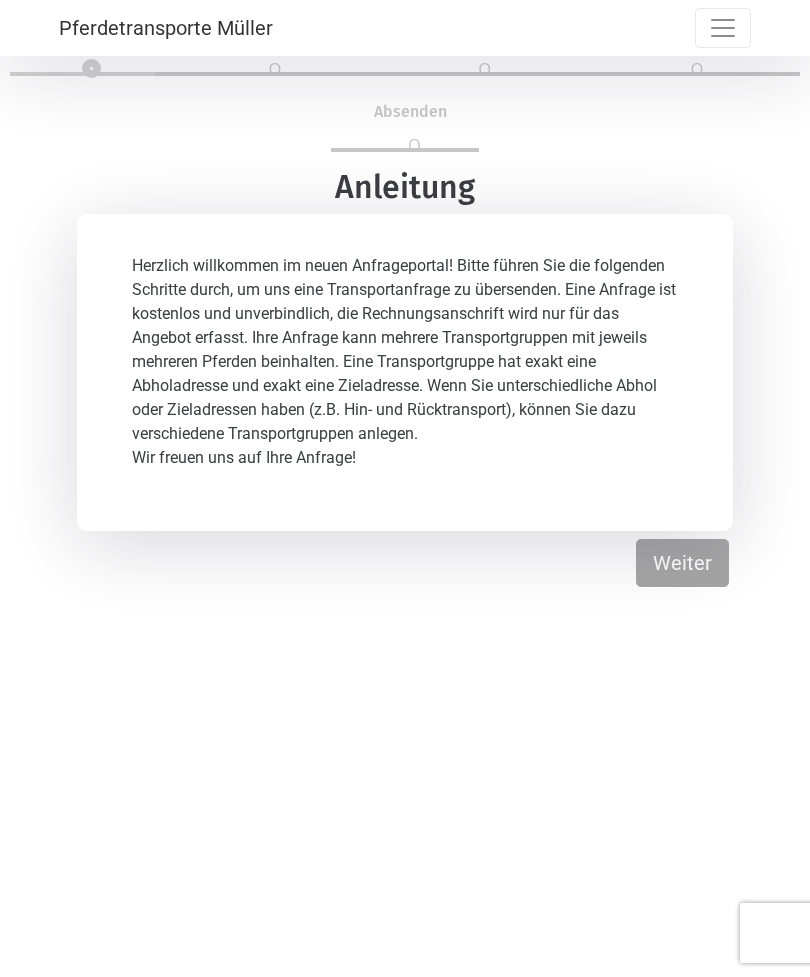 click on "Weiter" at bounding box center (682, 563) 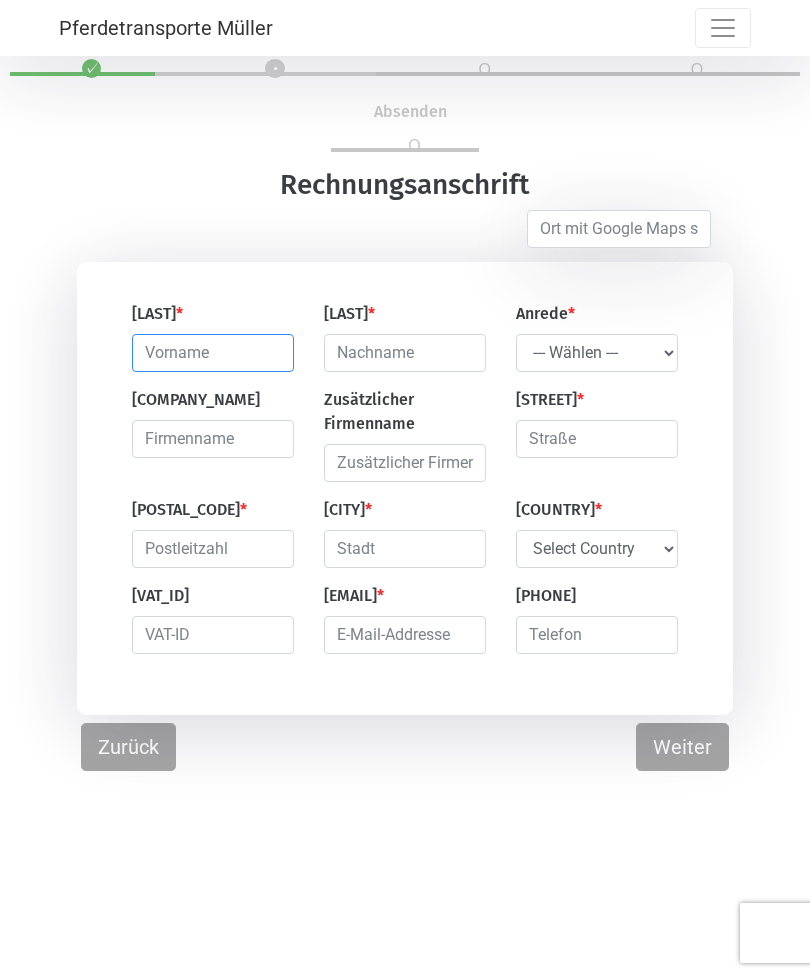click at bounding box center [213, 353] 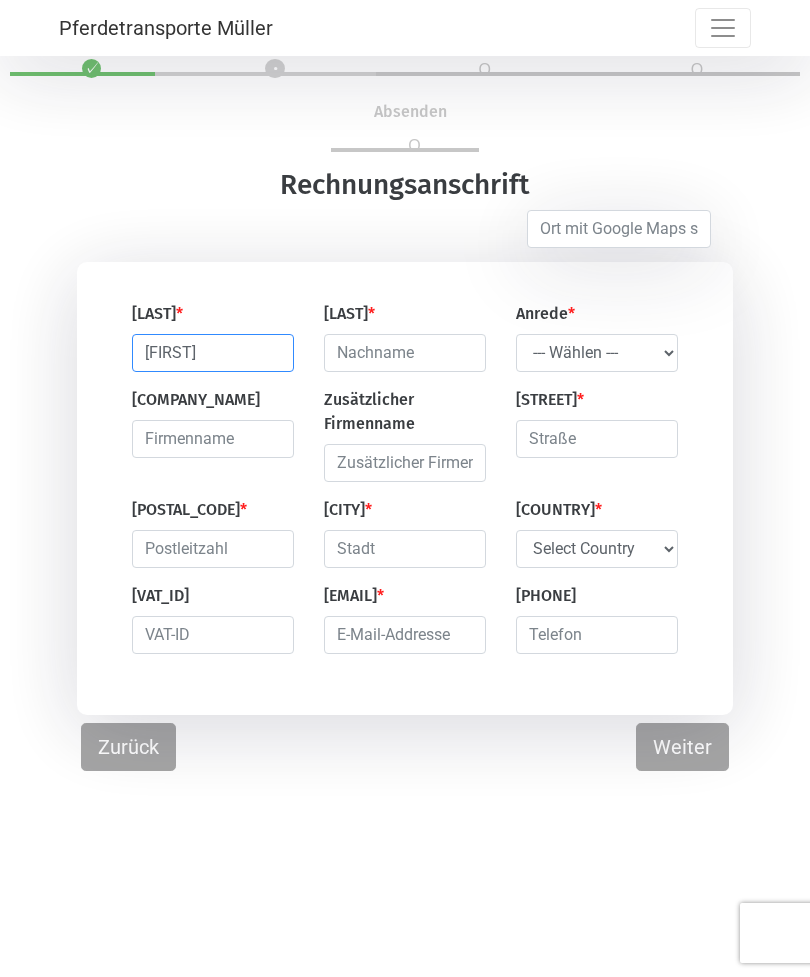 type on "[FIRST]" 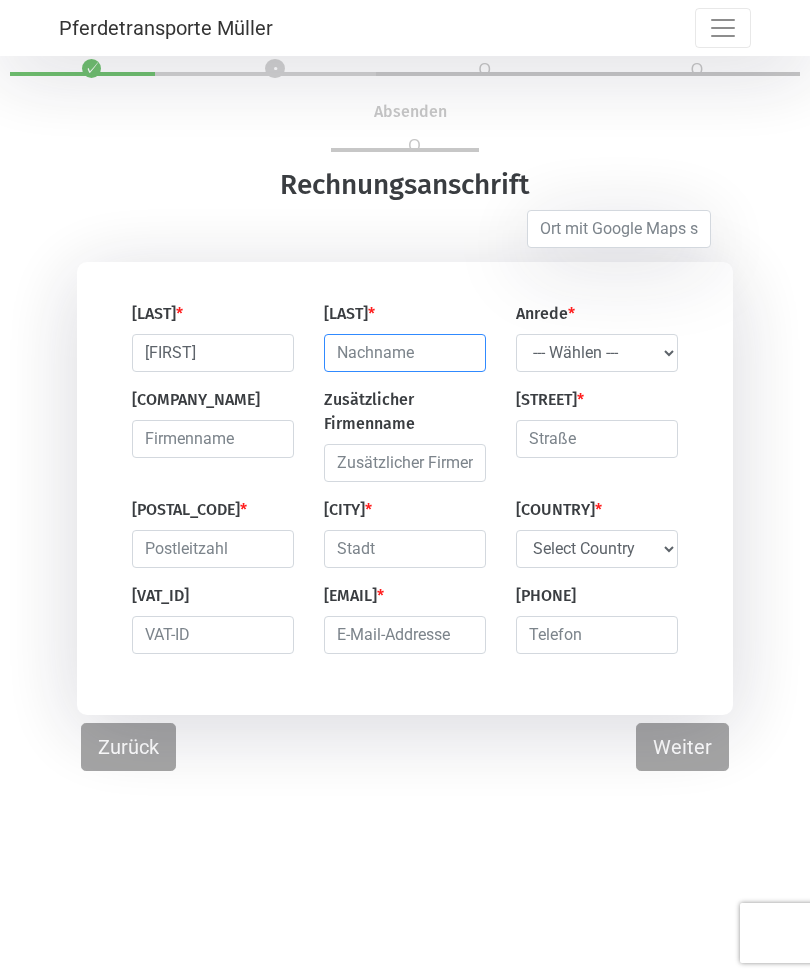 click at bounding box center [405, 353] 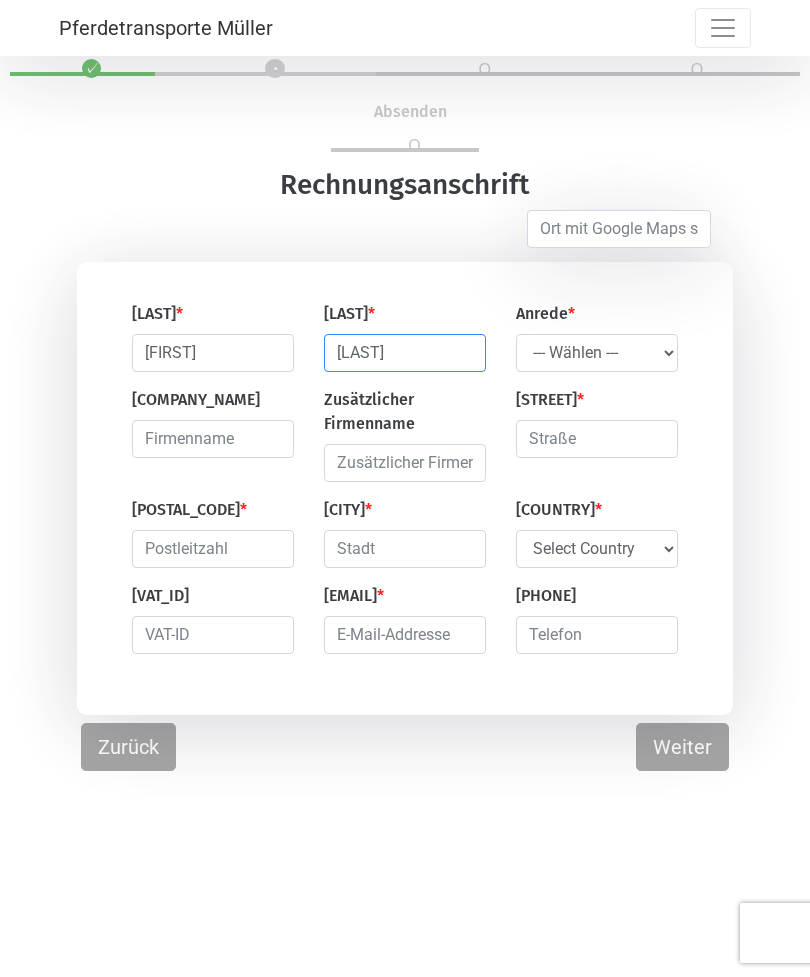 type on "[LAST]" 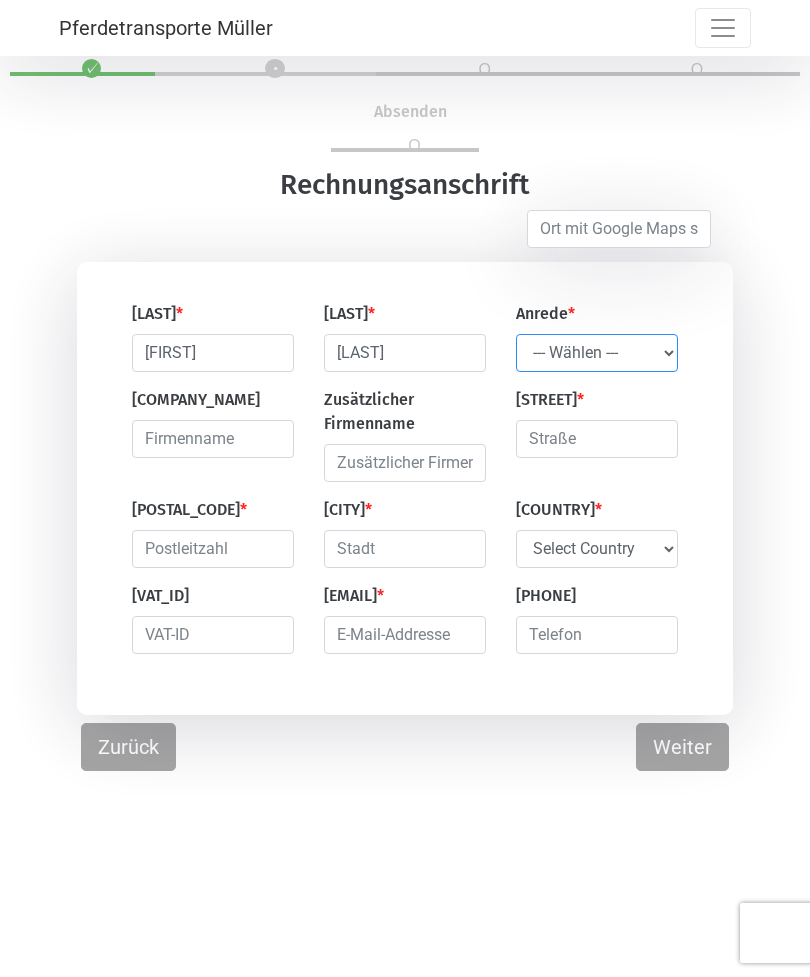 click on "--- Wählen --- Herr Frau" at bounding box center [597, 353] 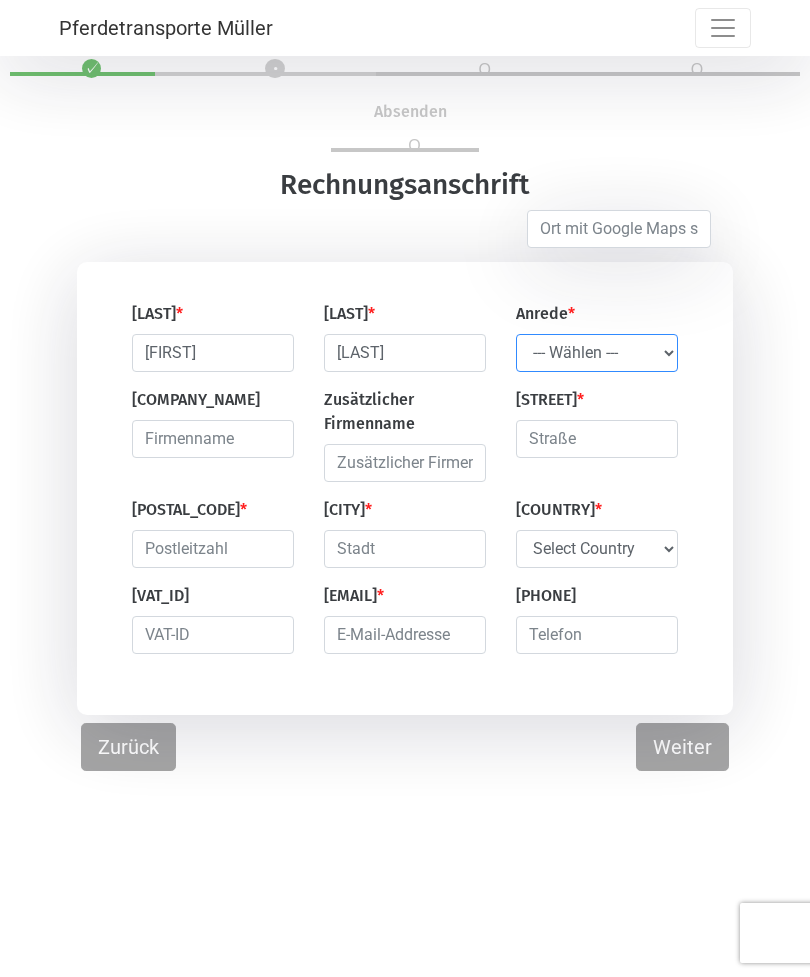 select on "Ms." 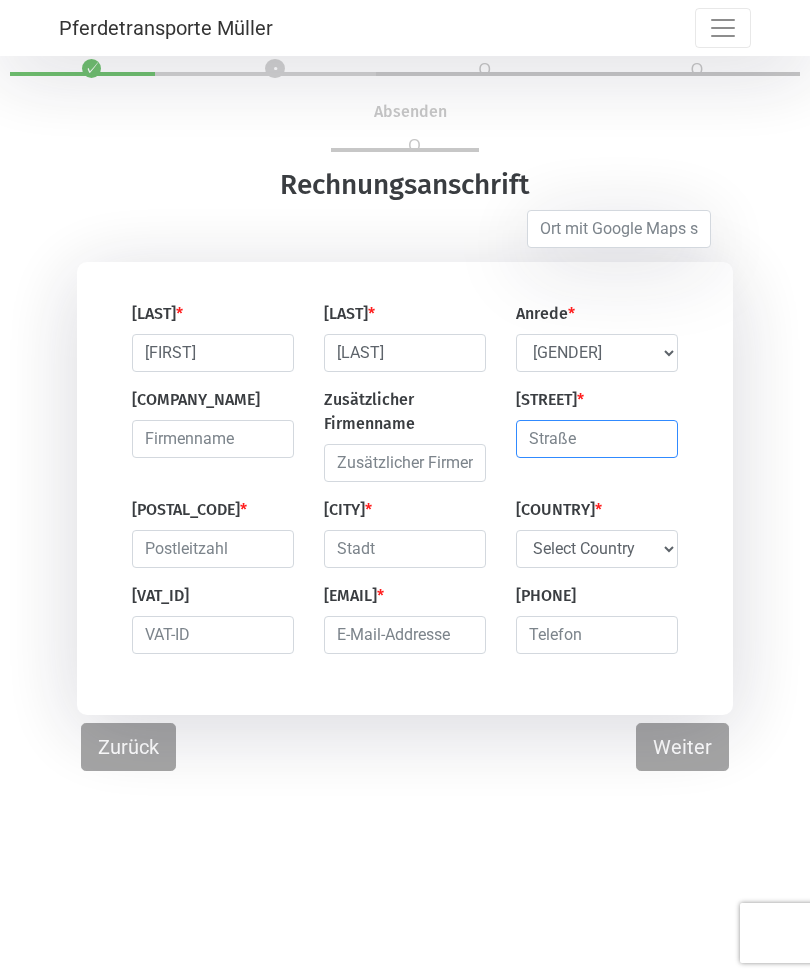 click at bounding box center (597, 439) 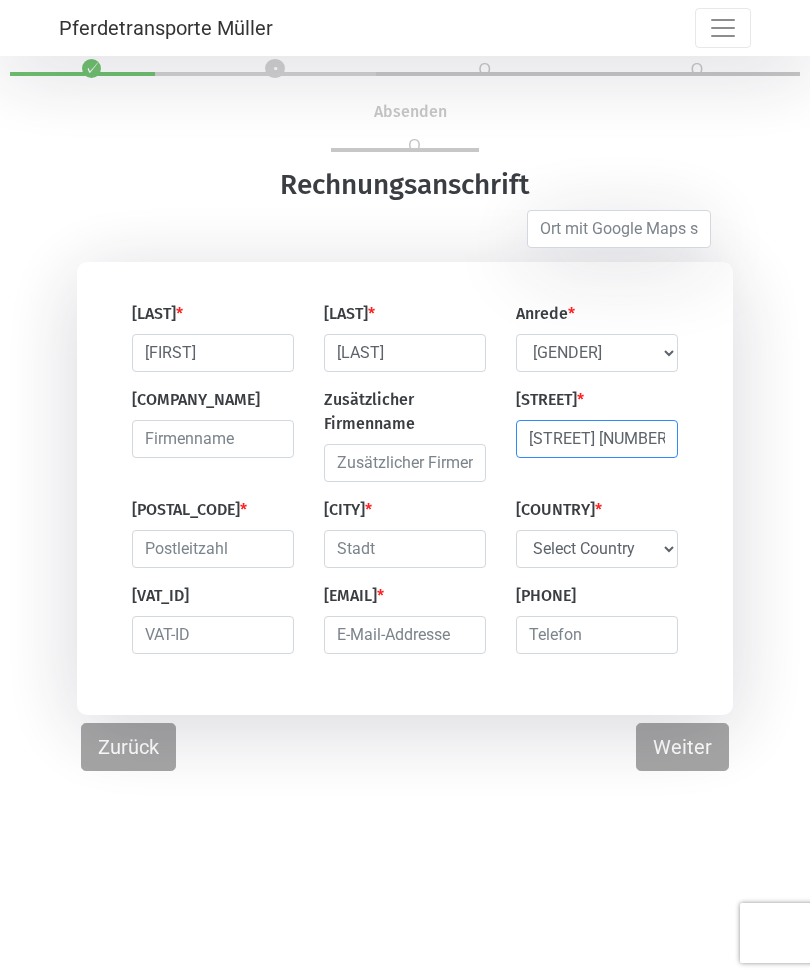 type on "[STREET] [NUMBER]" 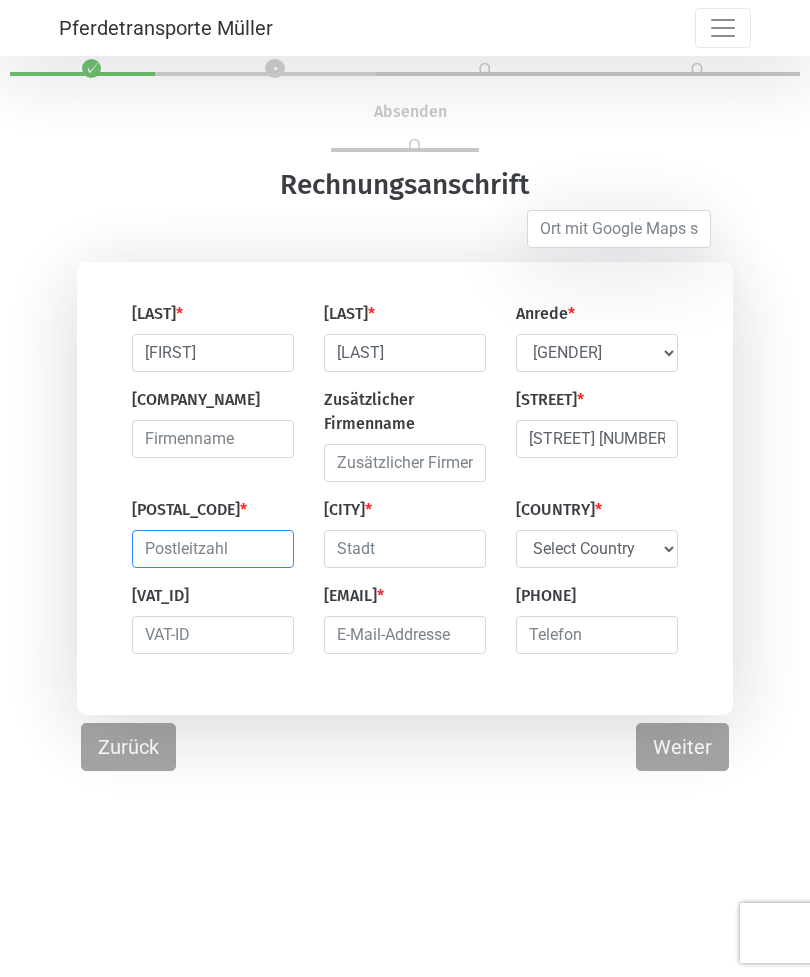 click at bounding box center [213, 549] 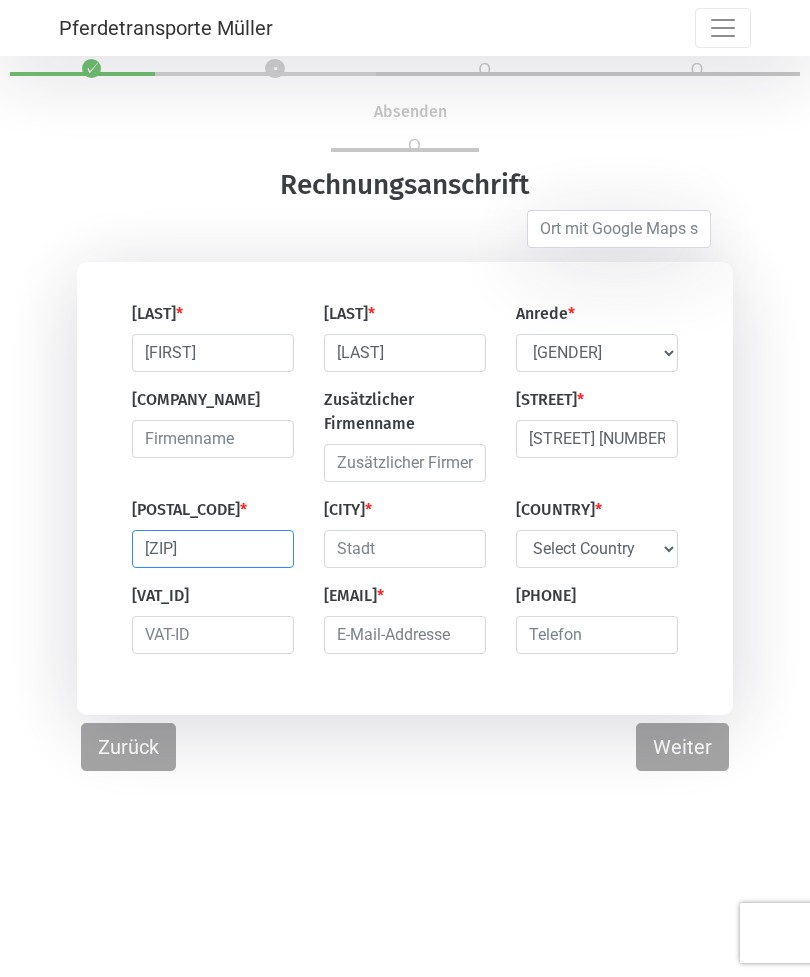 type on "[ZIP]" 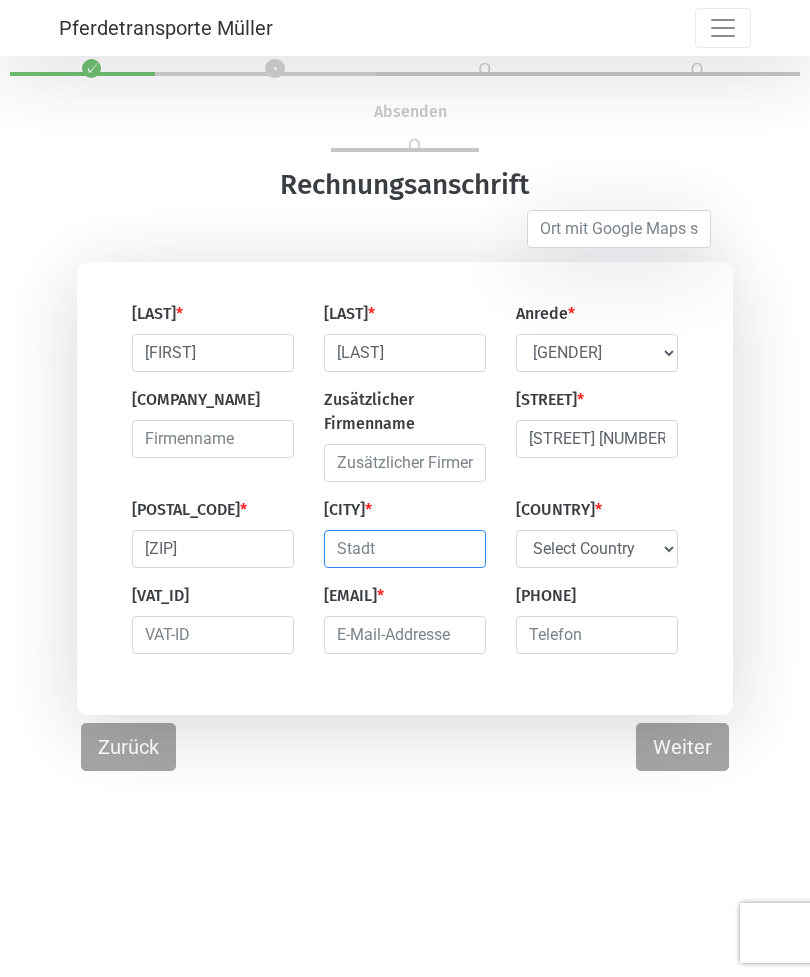 click at bounding box center (405, 549) 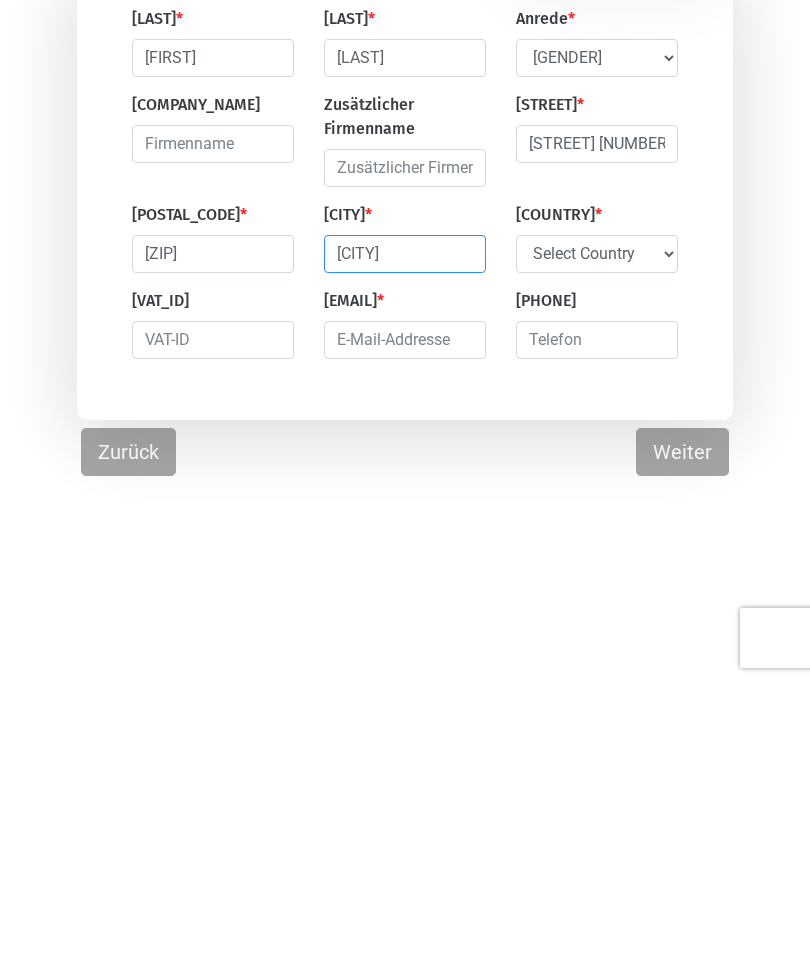type on "[CITY]" 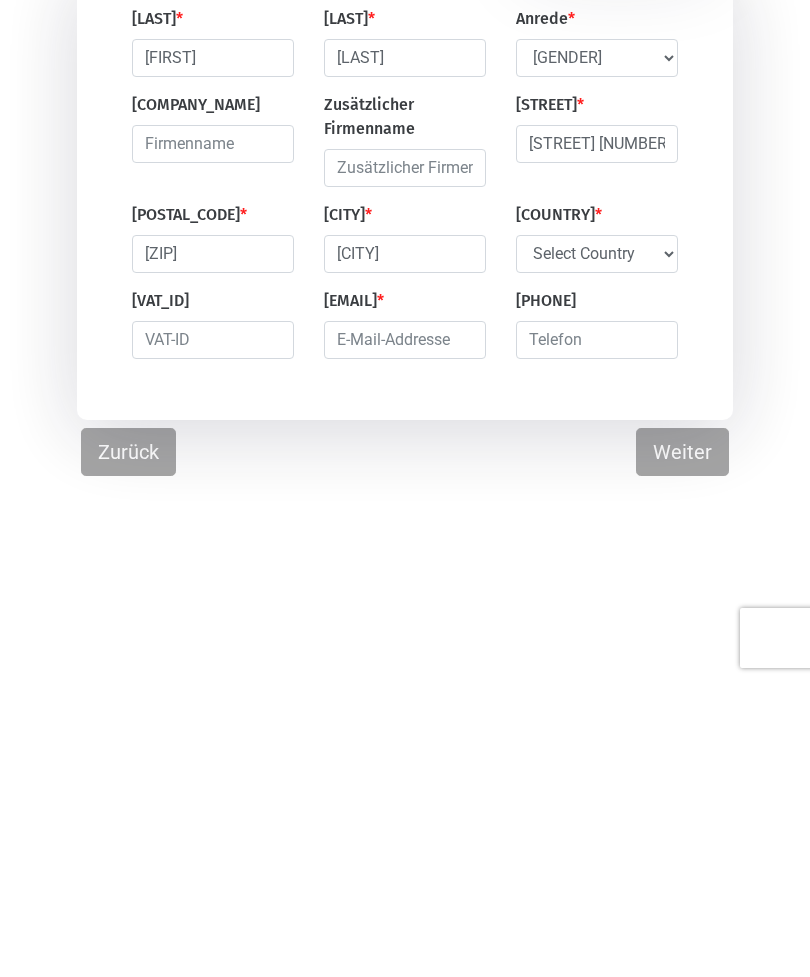 click at bounding box center [405, 635] 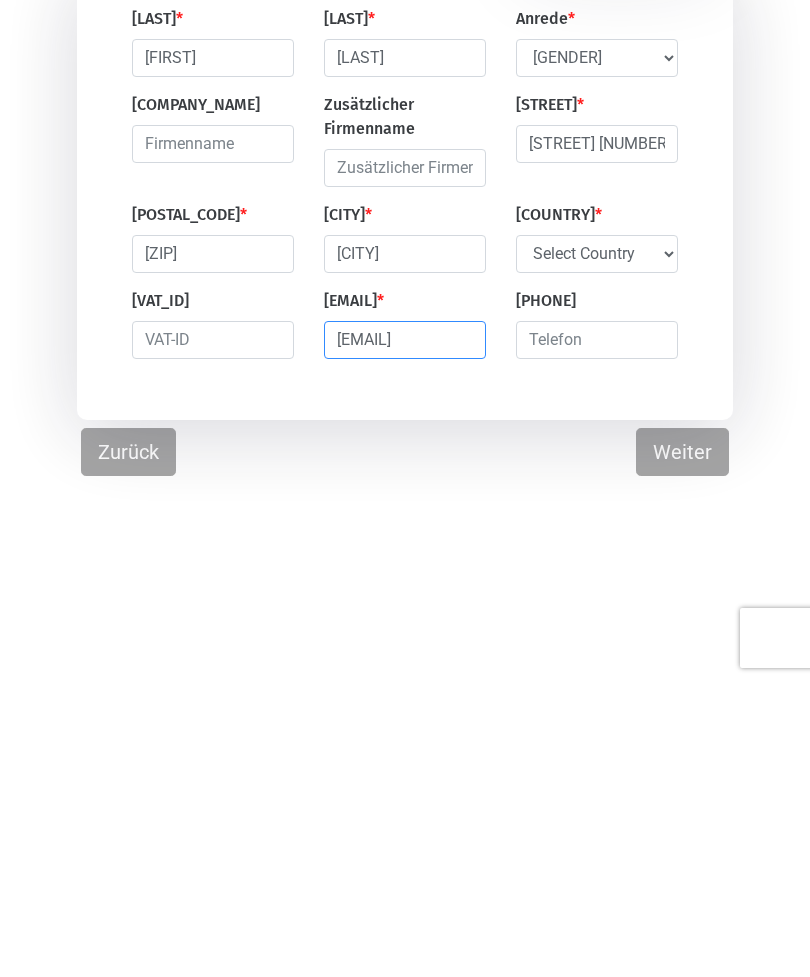 type on "[EMAIL]" 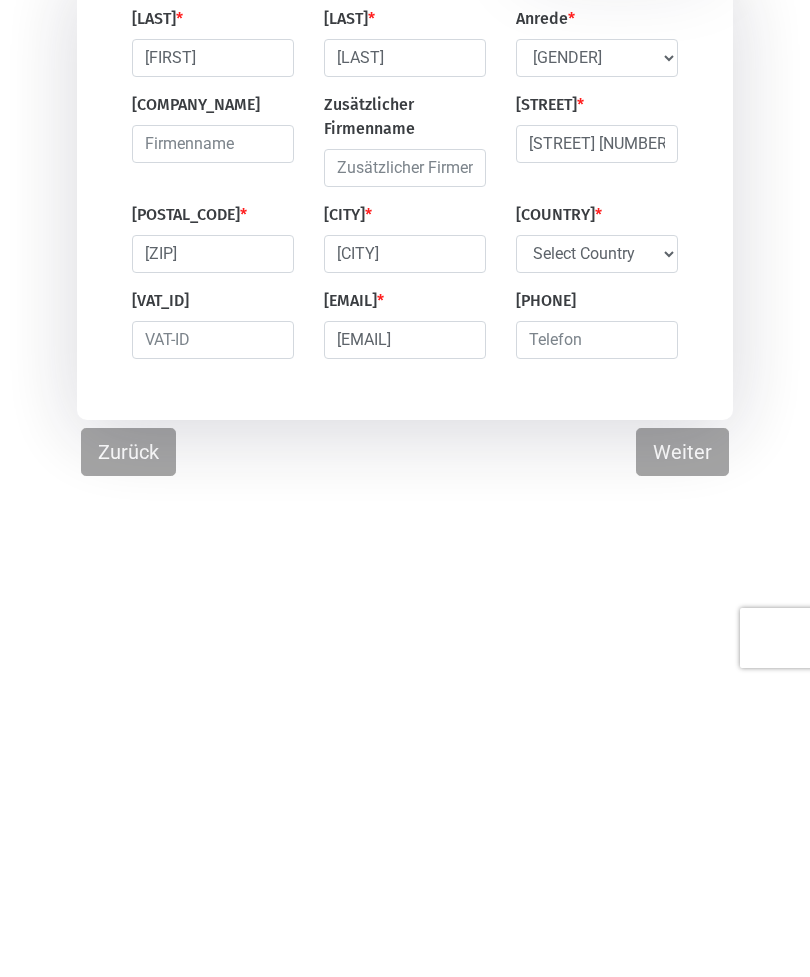 click on "Weiter" at bounding box center (682, 747) 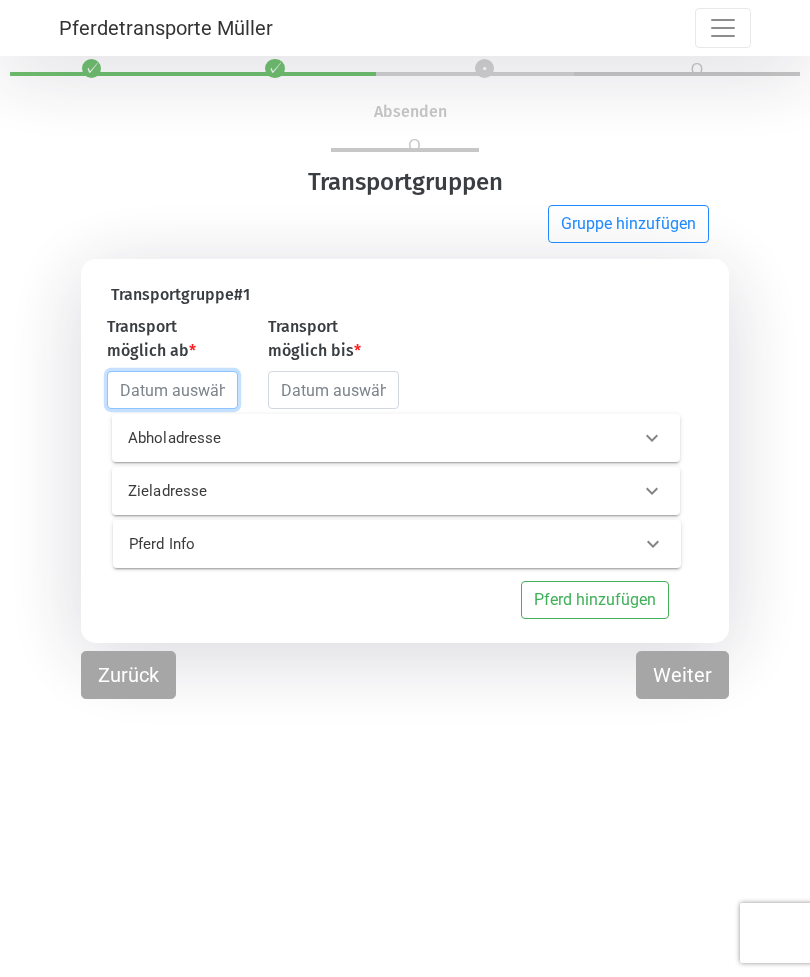 click at bounding box center [172, 390] 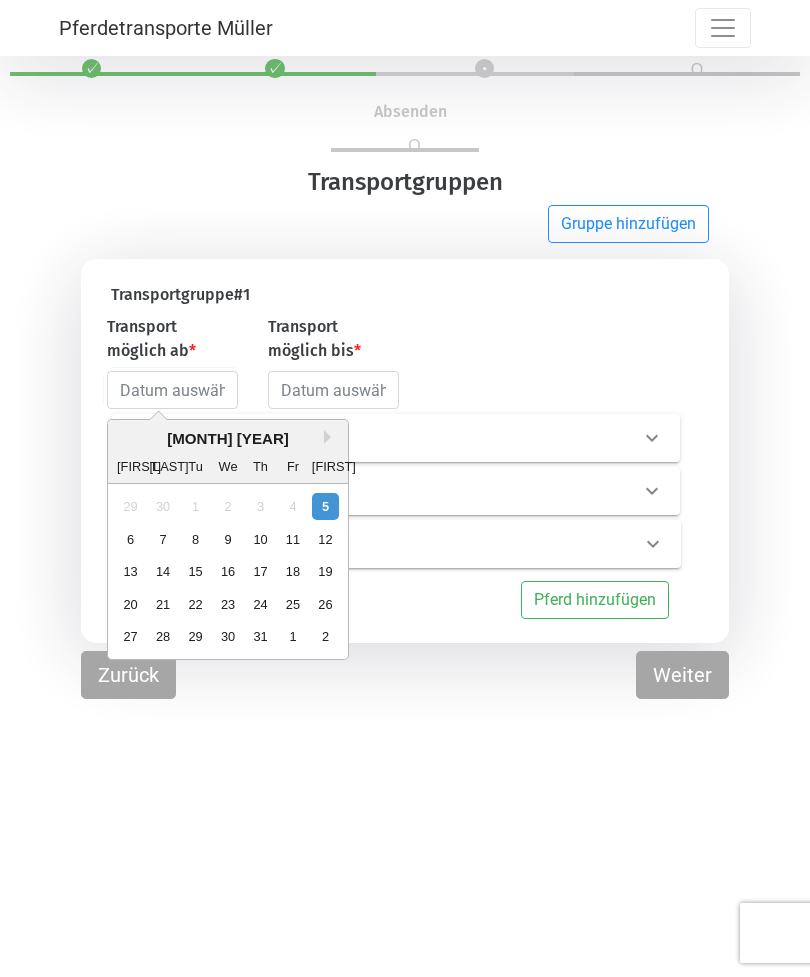 click on "26" at bounding box center [325, 604] 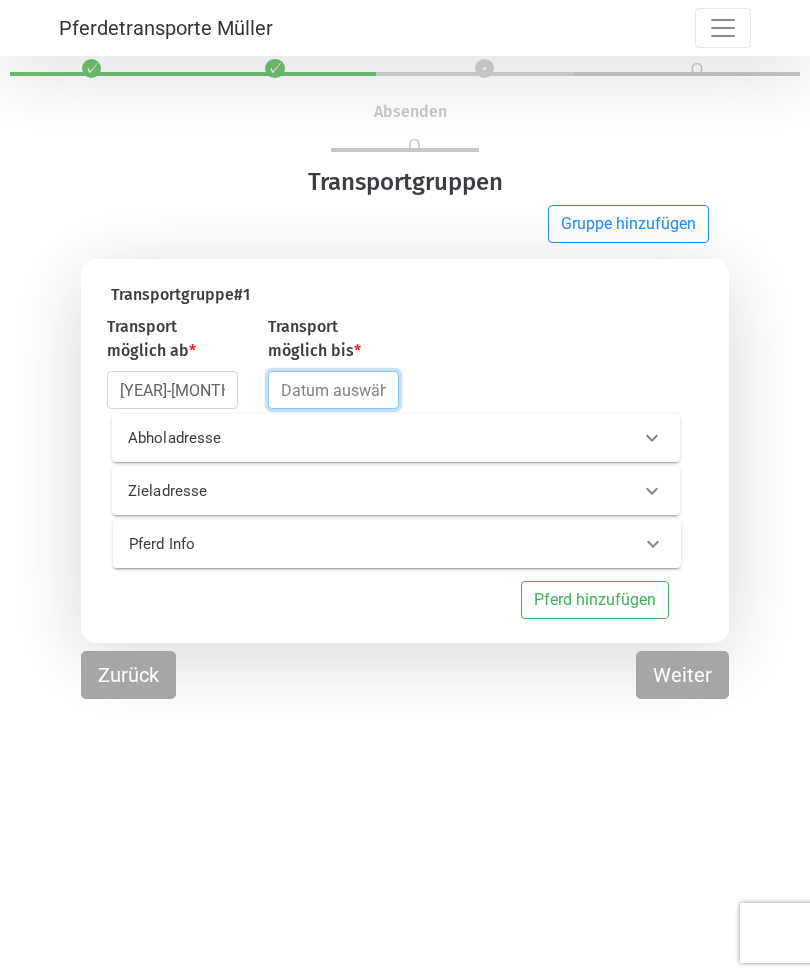 click at bounding box center [333, 390] 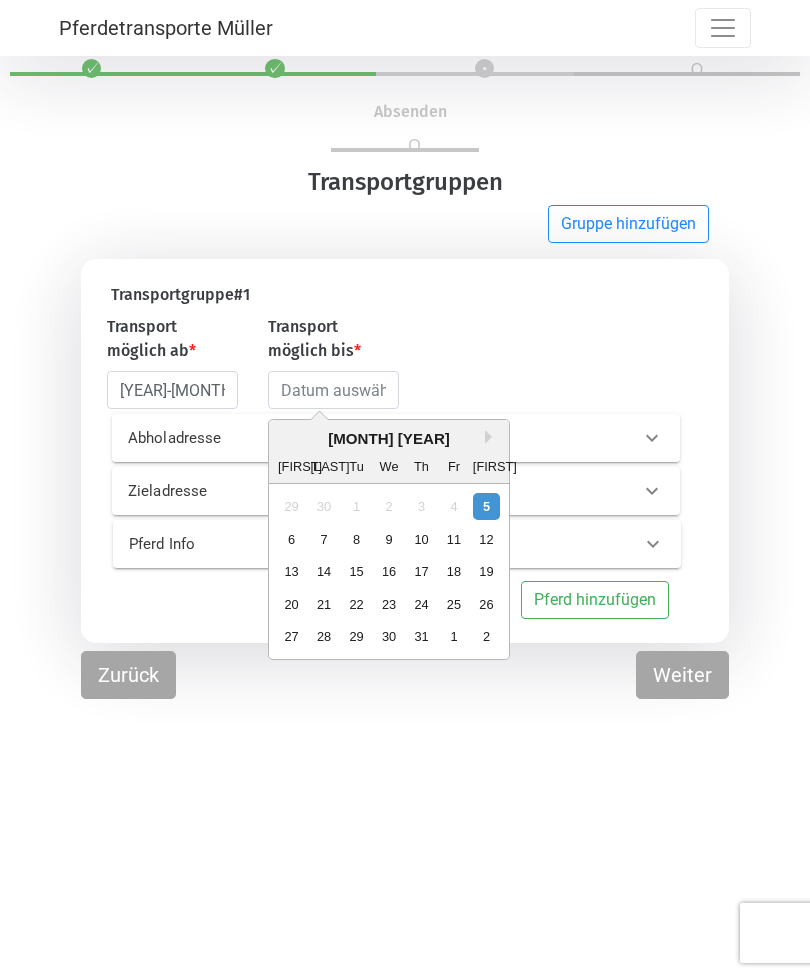 click on "31" at bounding box center [421, 636] 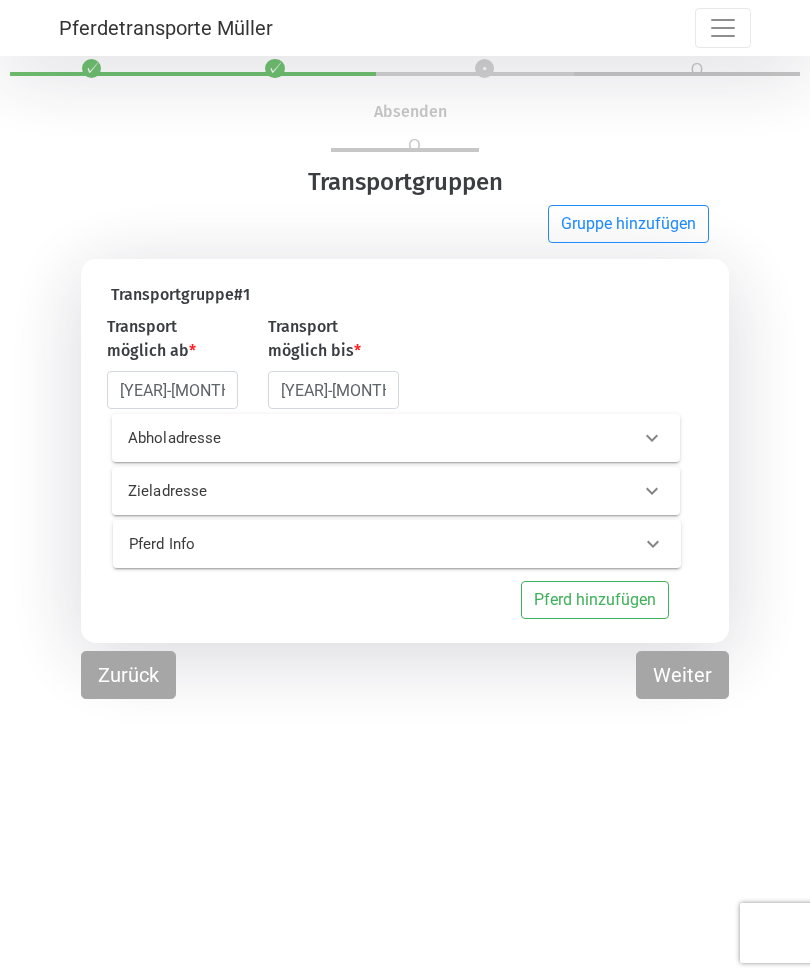 click at bounding box center (652, 438) 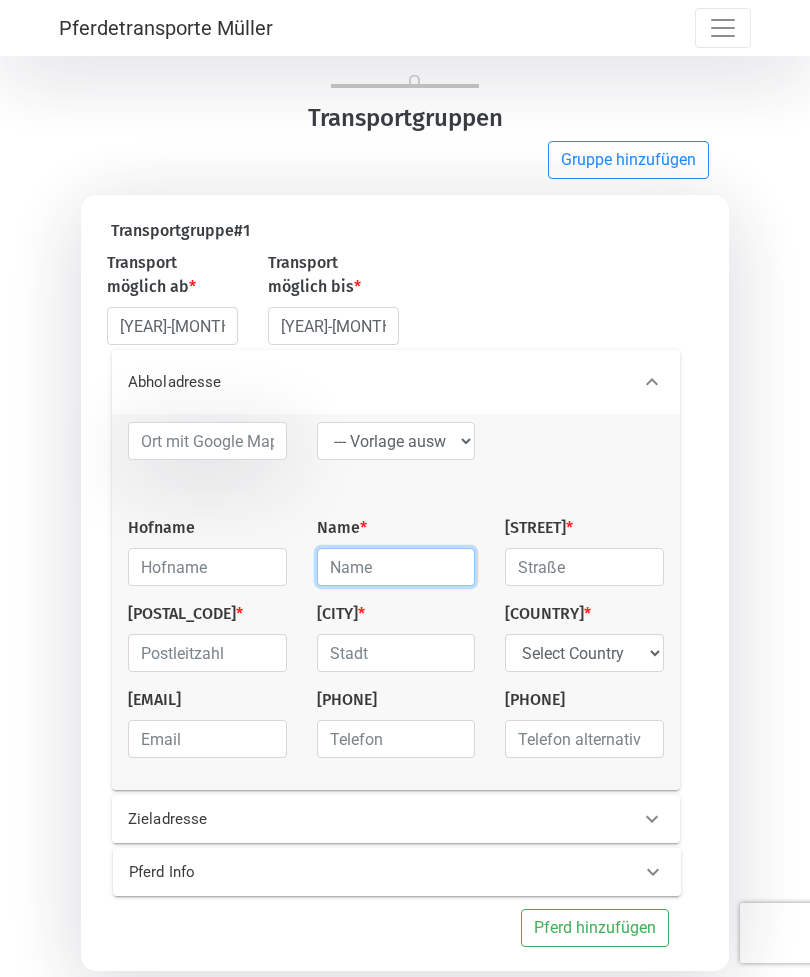 click at bounding box center [396, 567] 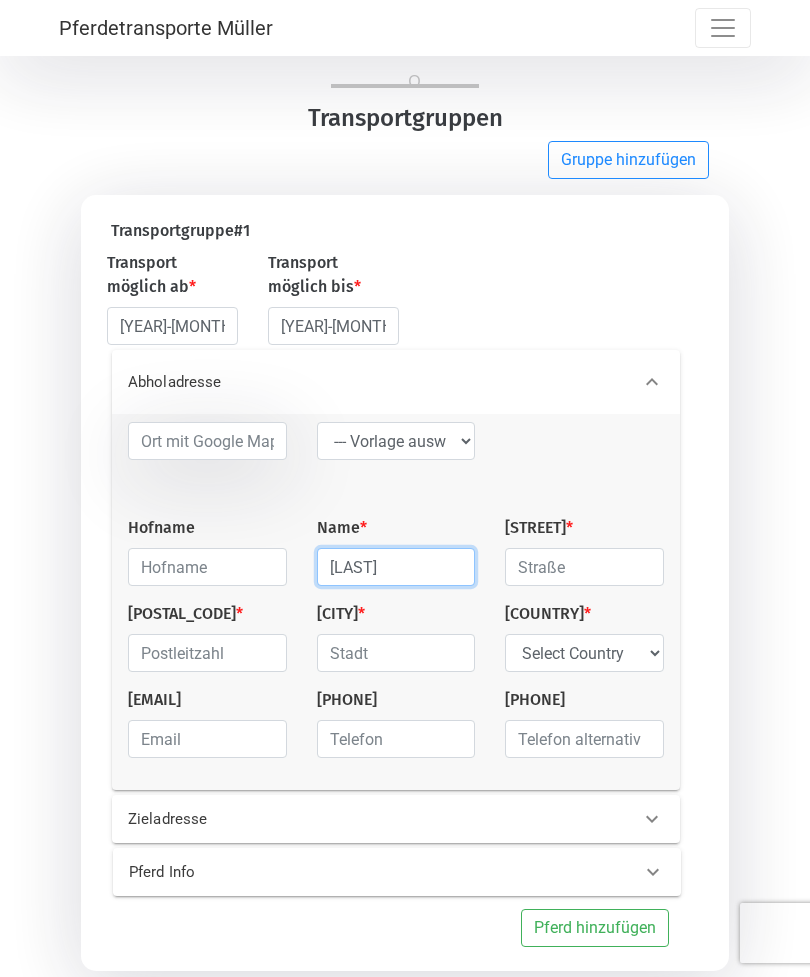 type on "[LAST]" 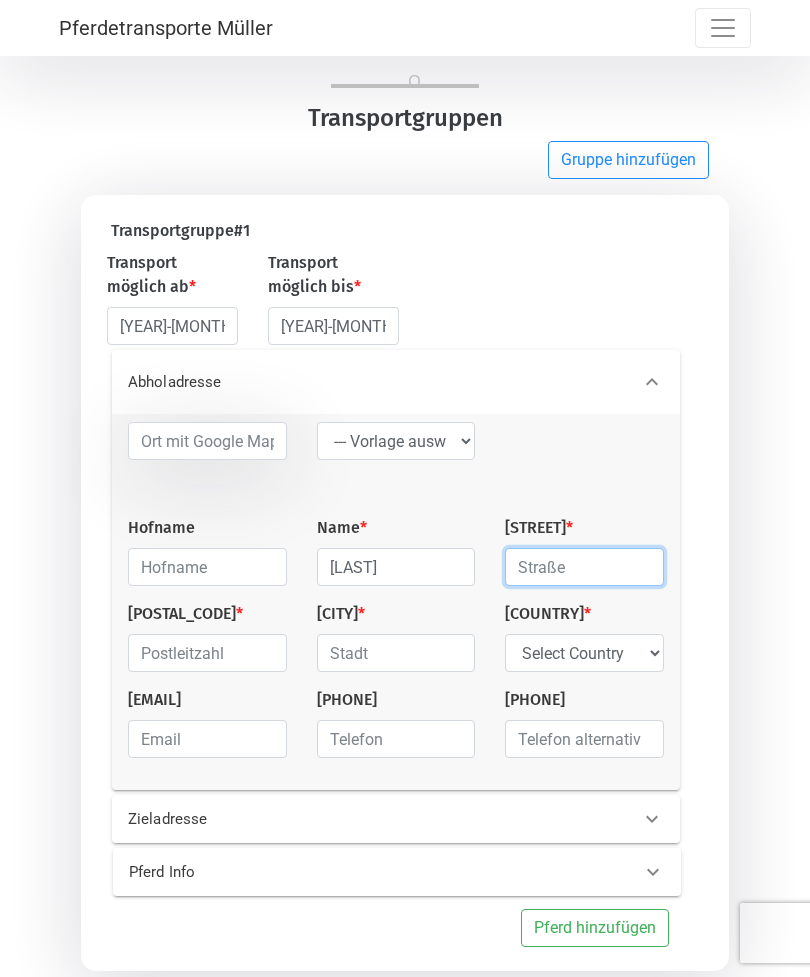 click at bounding box center (584, 567) 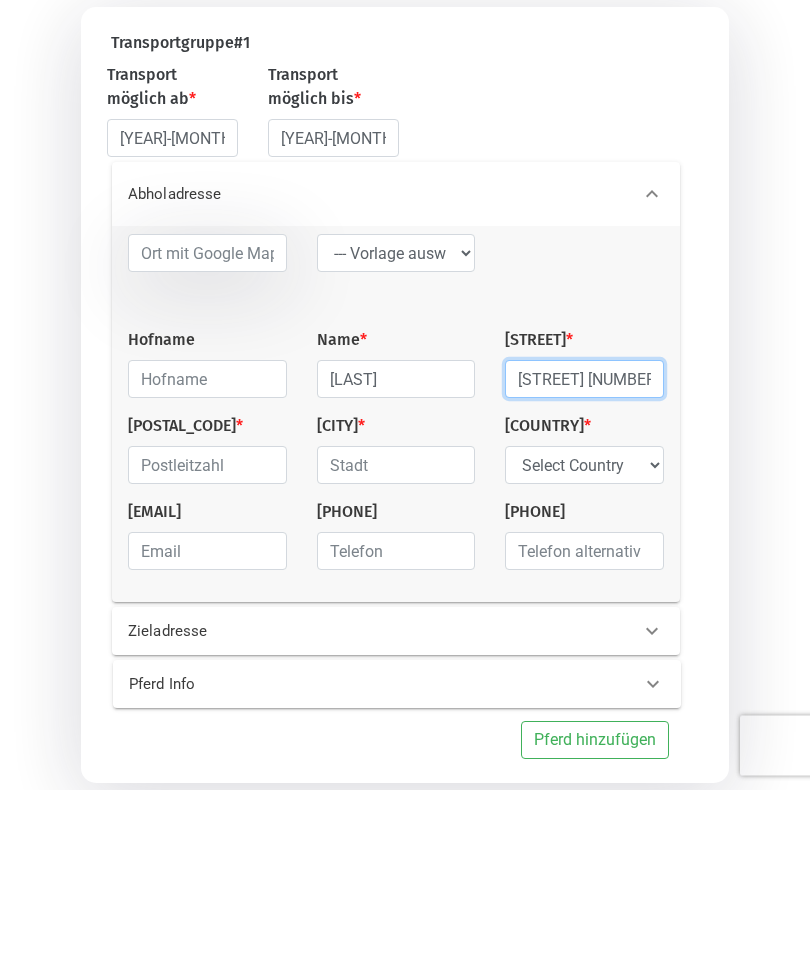 type on "[STREET] [NUMBER]" 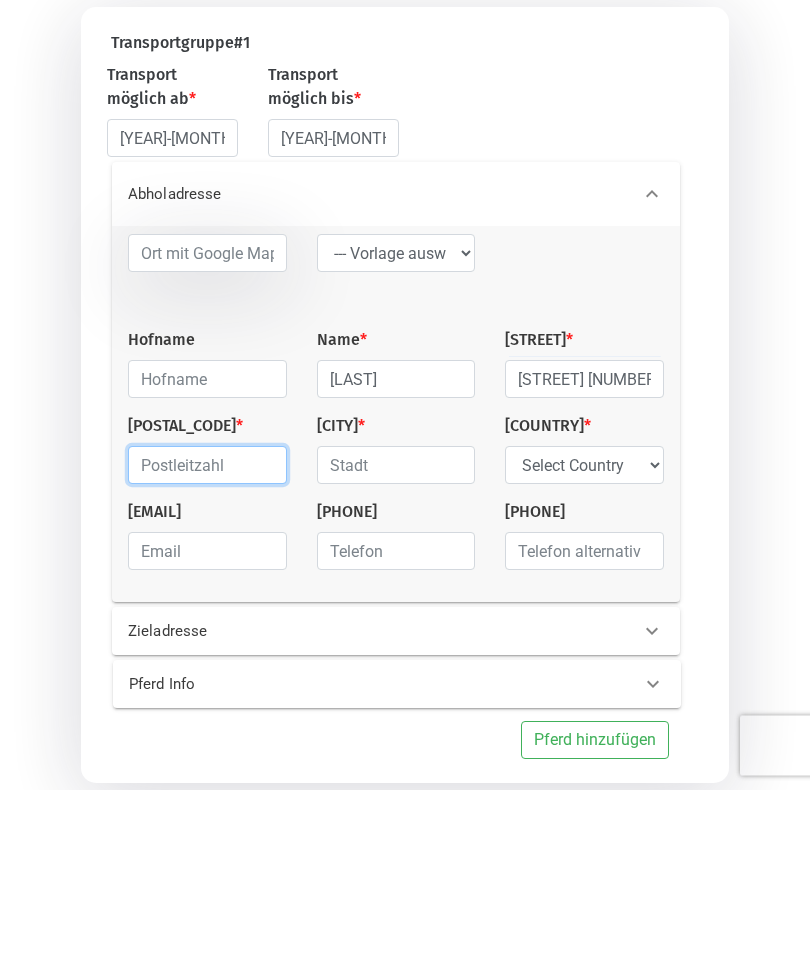 click at bounding box center (207, 653) 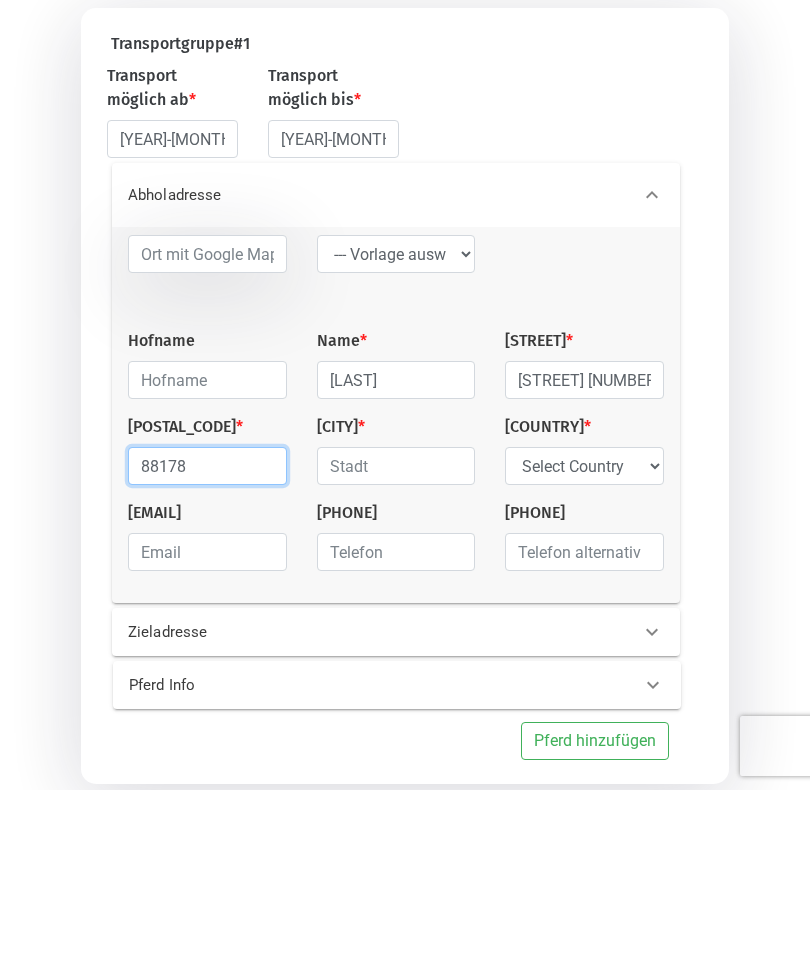 type on "88178" 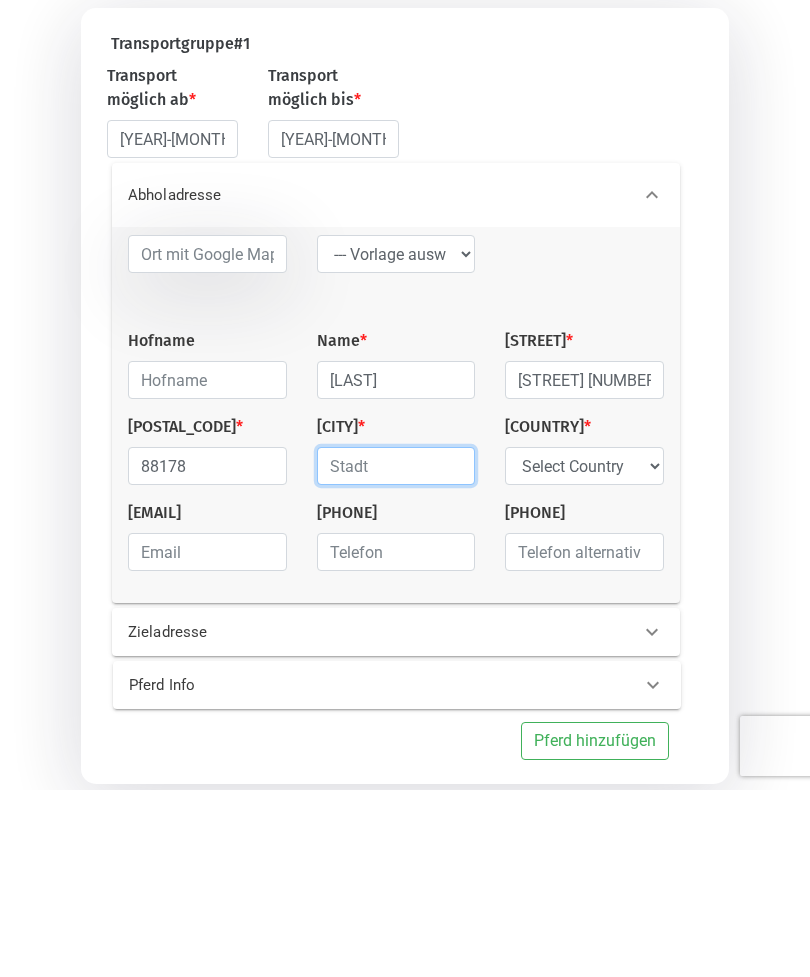 click at bounding box center (396, 653) 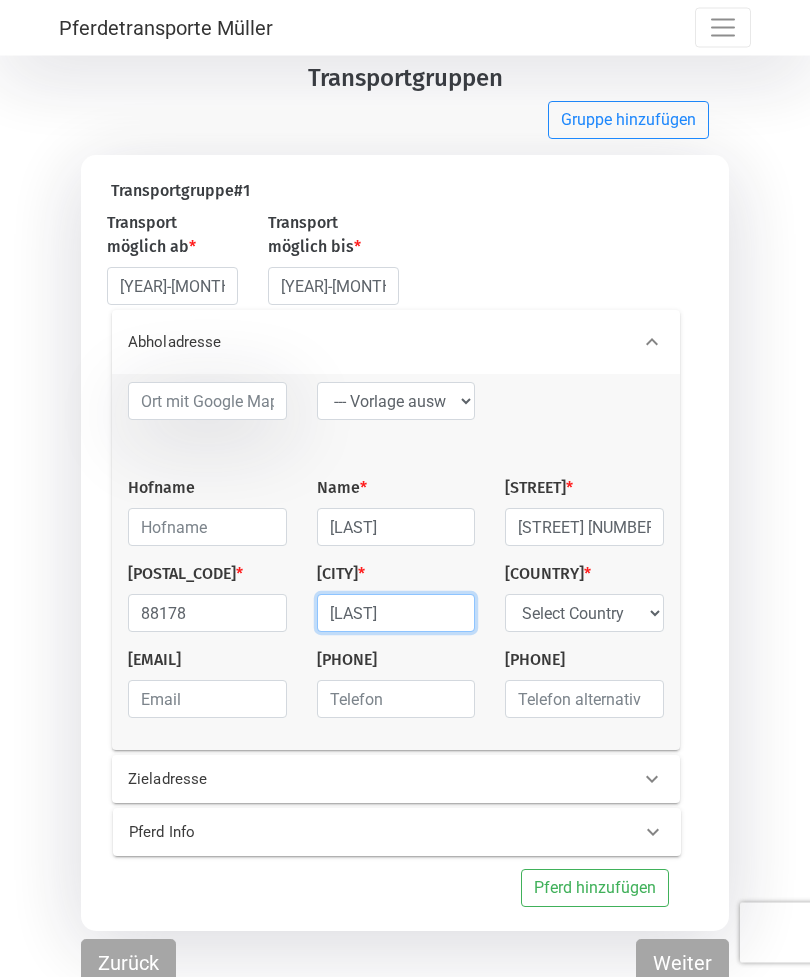 scroll, scrollTop: 179, scrollLeft: 0, axis: vertical 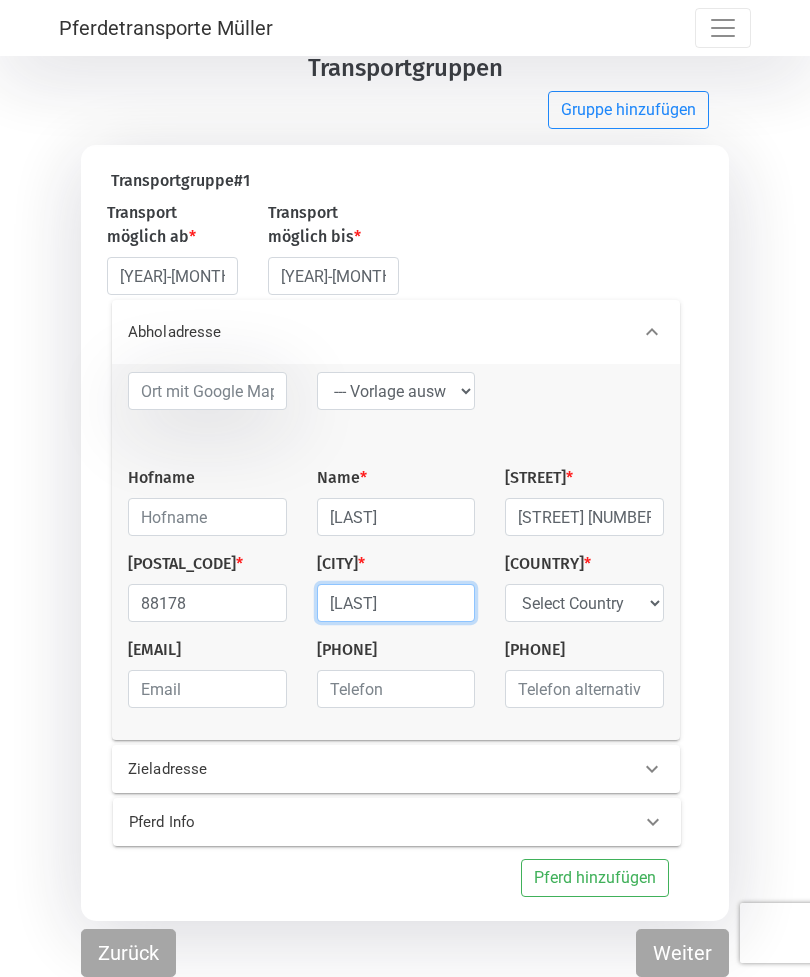 type on "[LAST]" 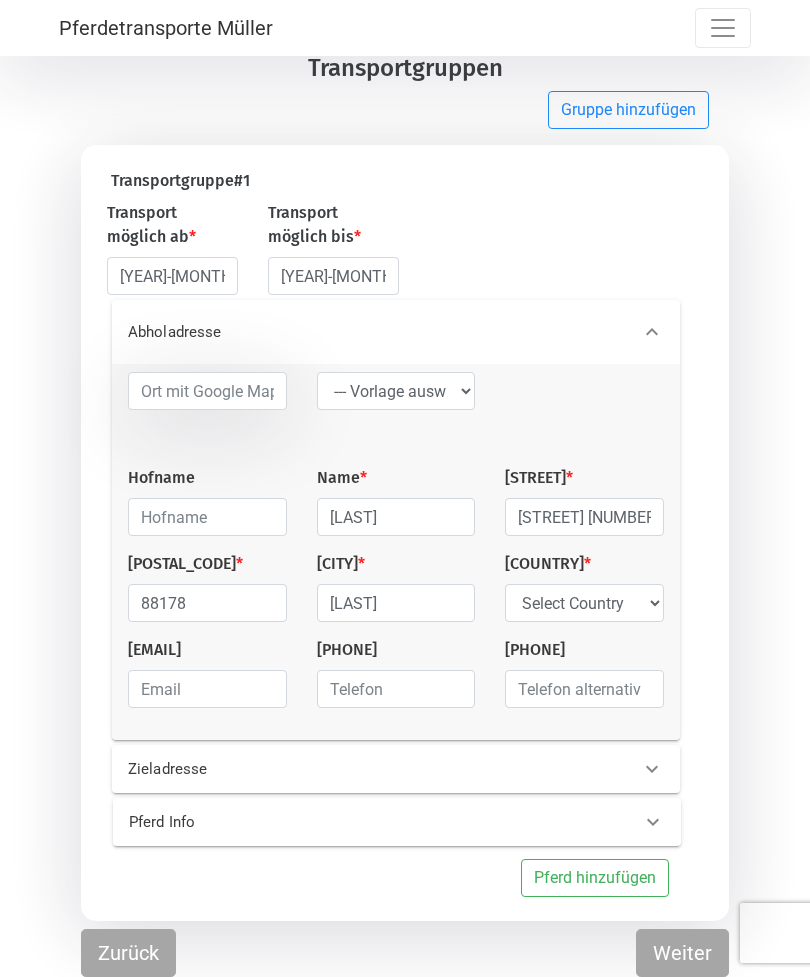 click at bounding box center [652, 769] 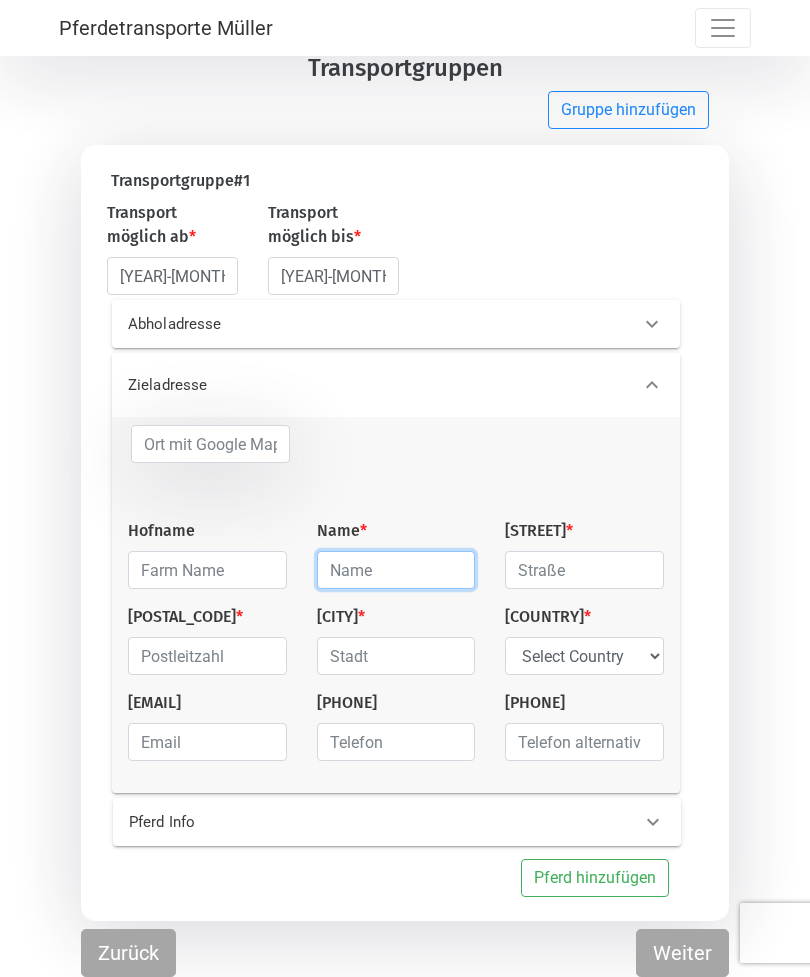 click at bounding box center [396, 570] 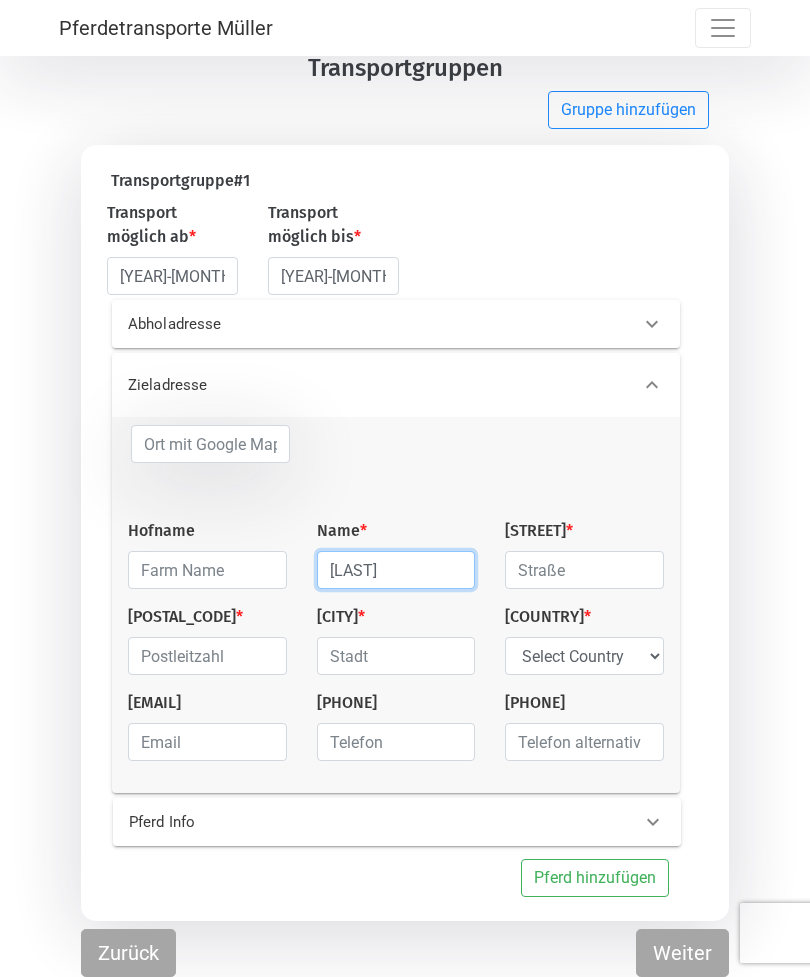 type on "[LAST]" 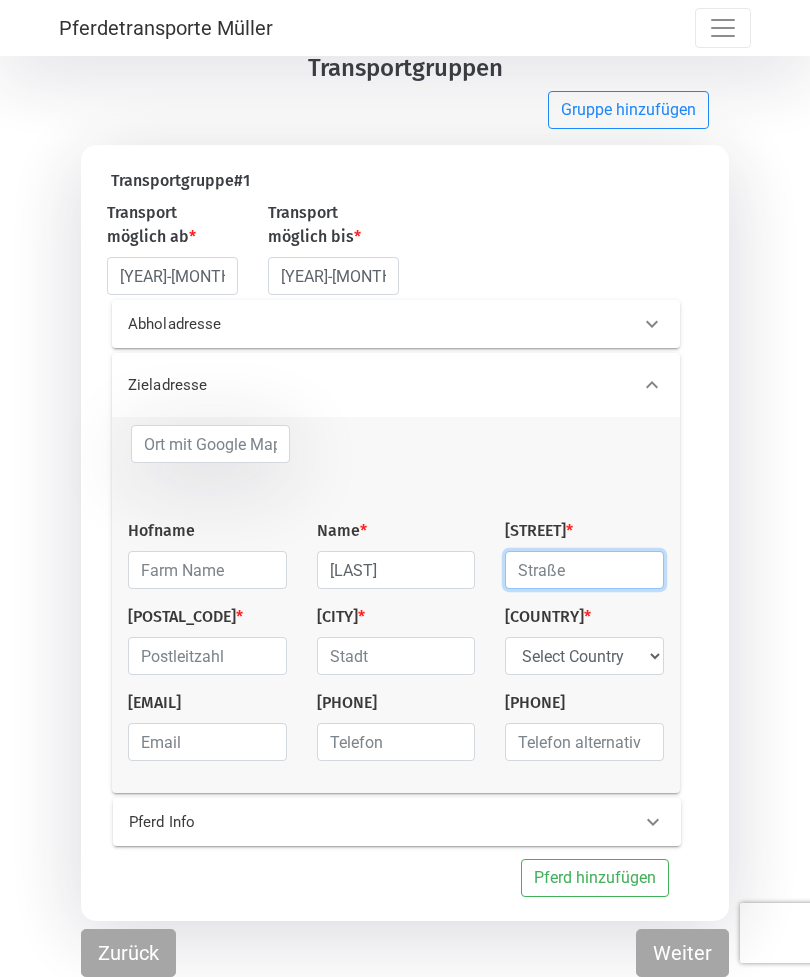 click at bounding box center [584, 570] 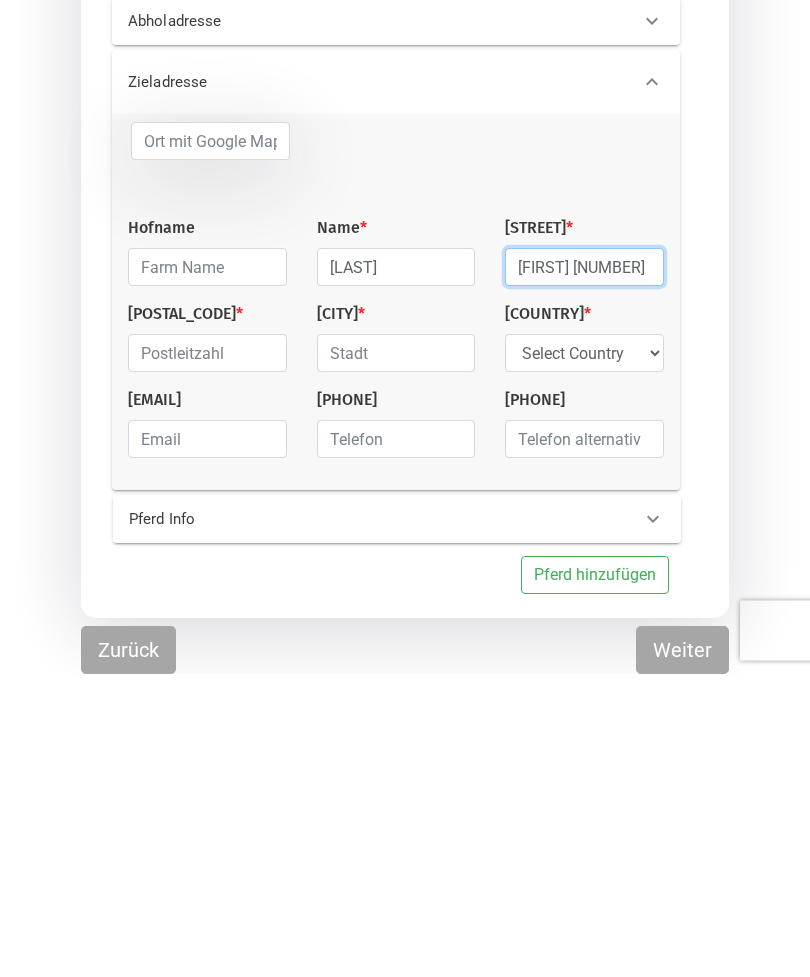 type on "[FIRST] [NUMBER]" 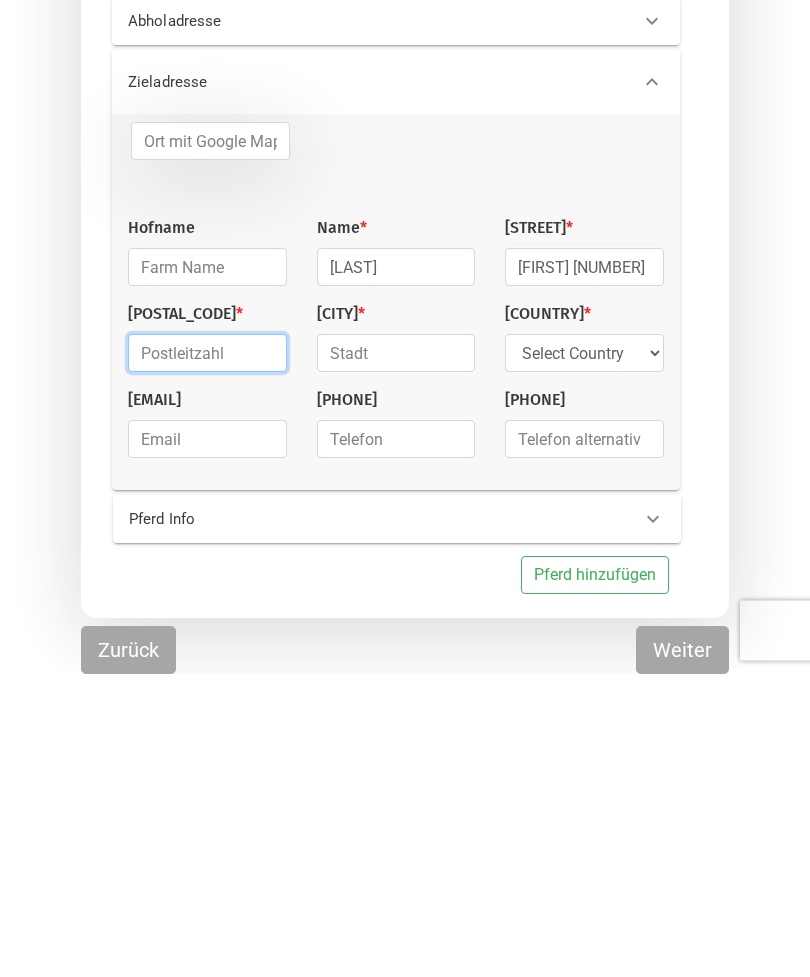 click at bounding box center [207, 656] 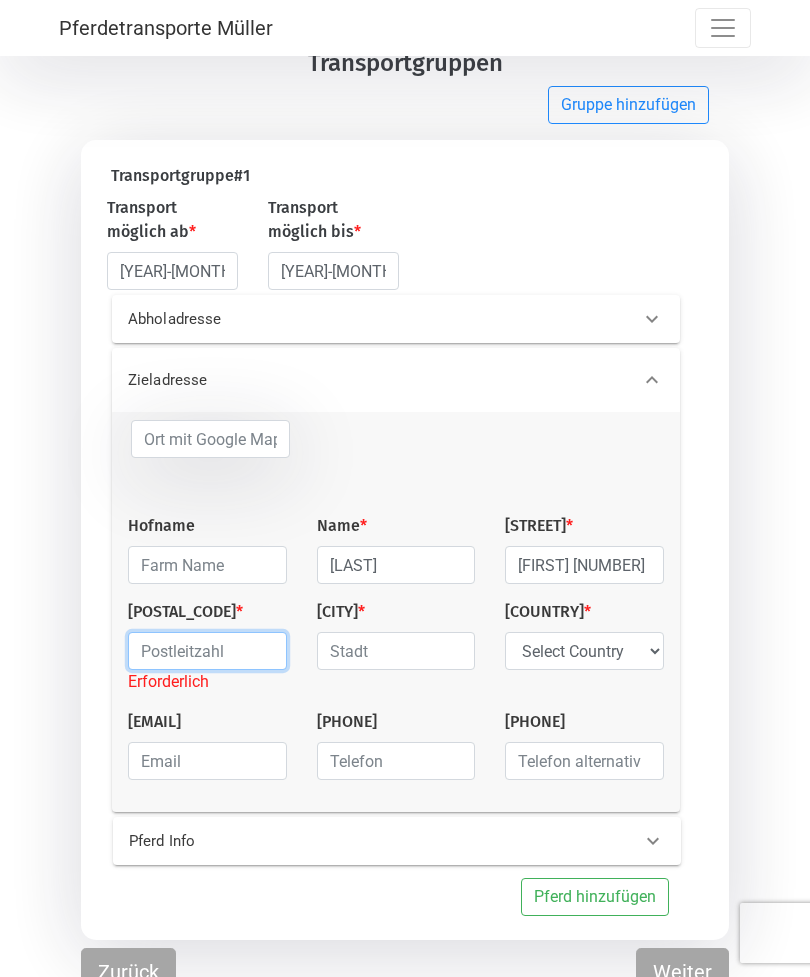 click at bounding box center [207, 651] 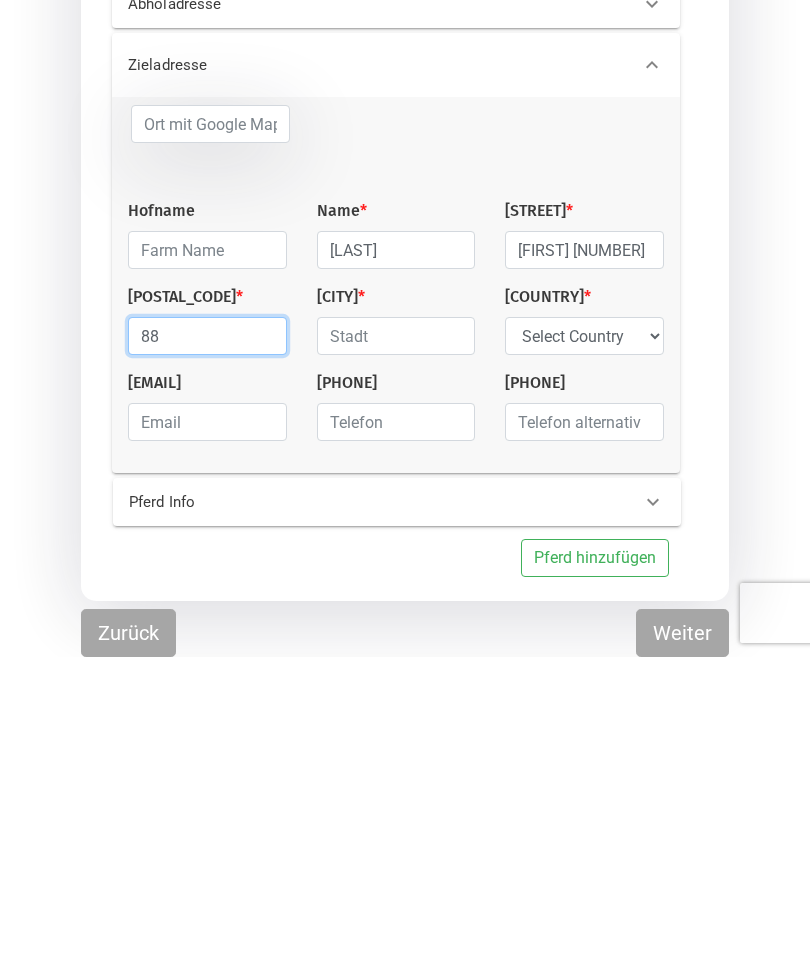 scroll, scrollTop: 179, scrollLeft: 0, axis: vertical 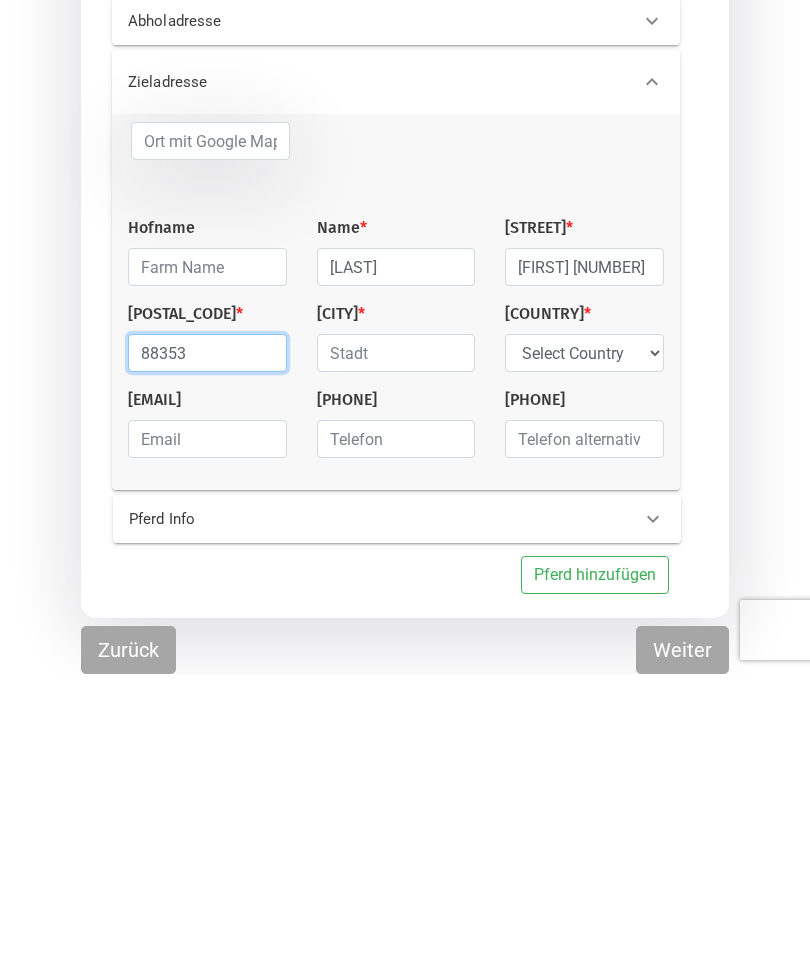 type on "88353" 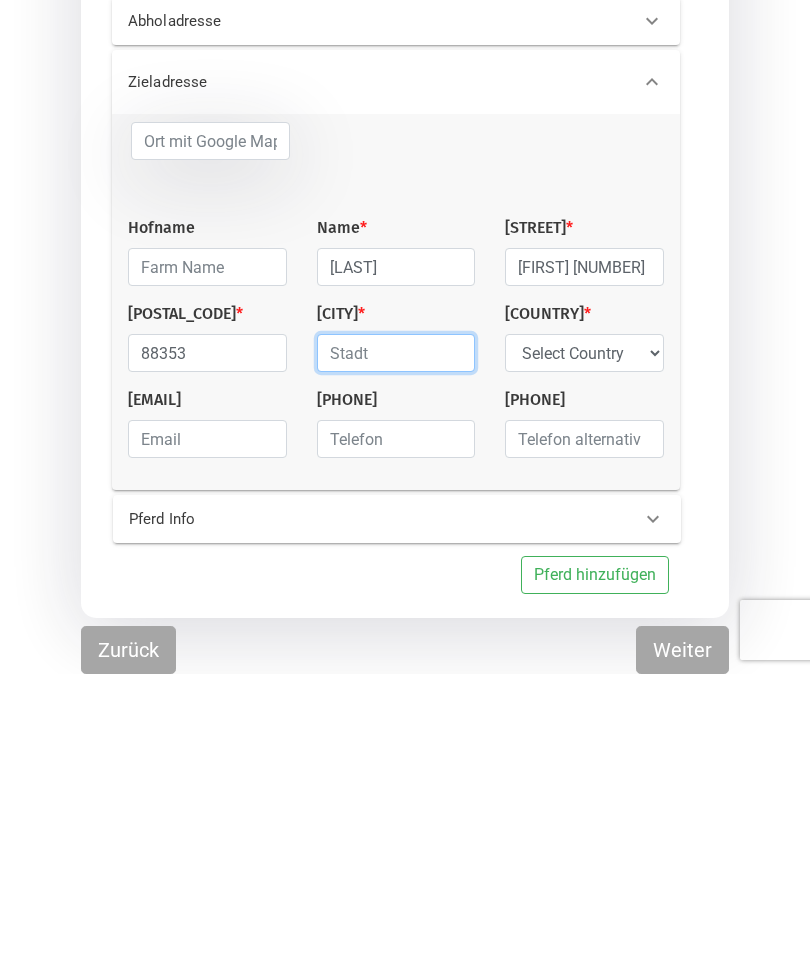 click at bounding box center (396, 656) 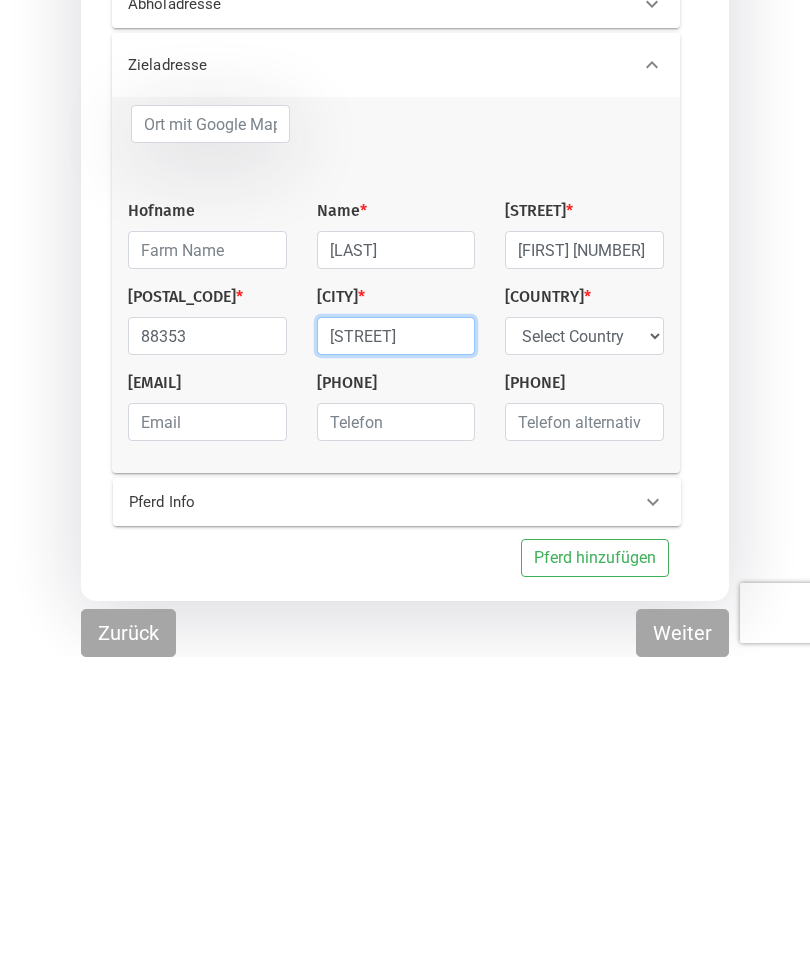 type on "[STREET]" 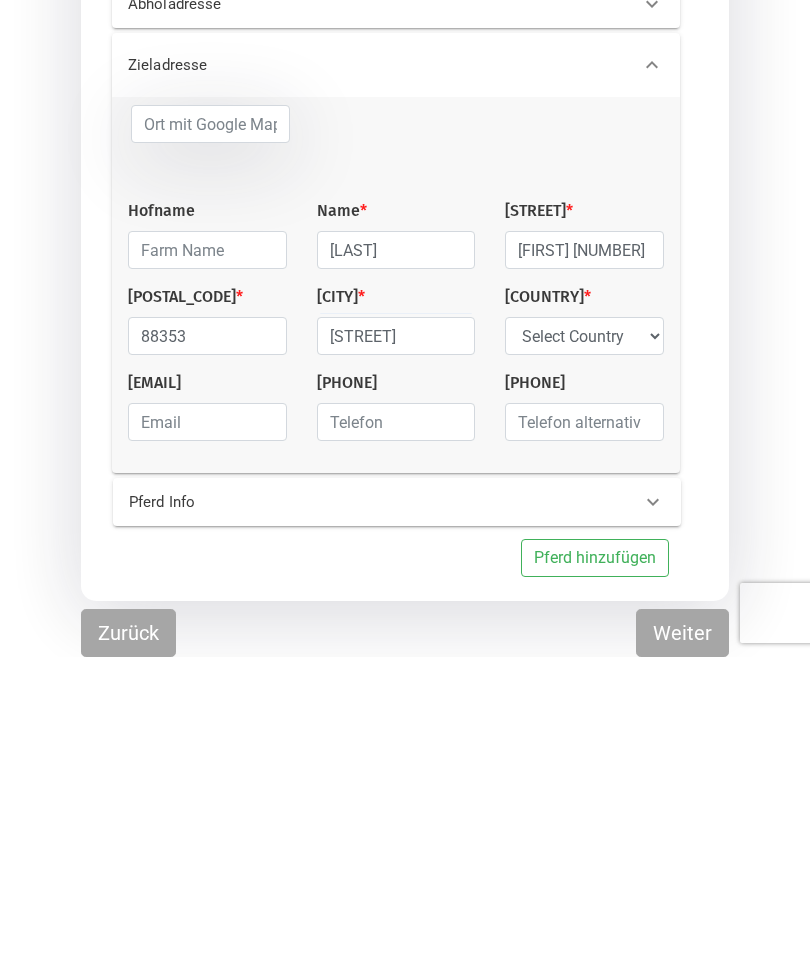 click at bounding box center [653, 822] 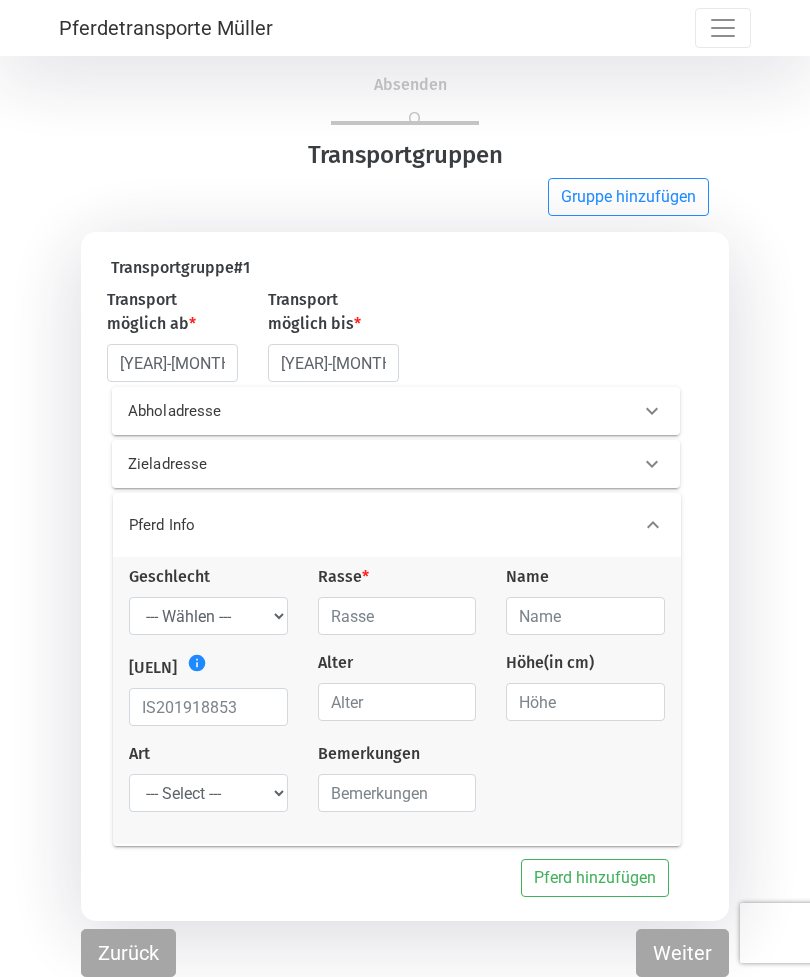 scroll, scrollTop: 124, scrollLeft: 0, axis: vertical 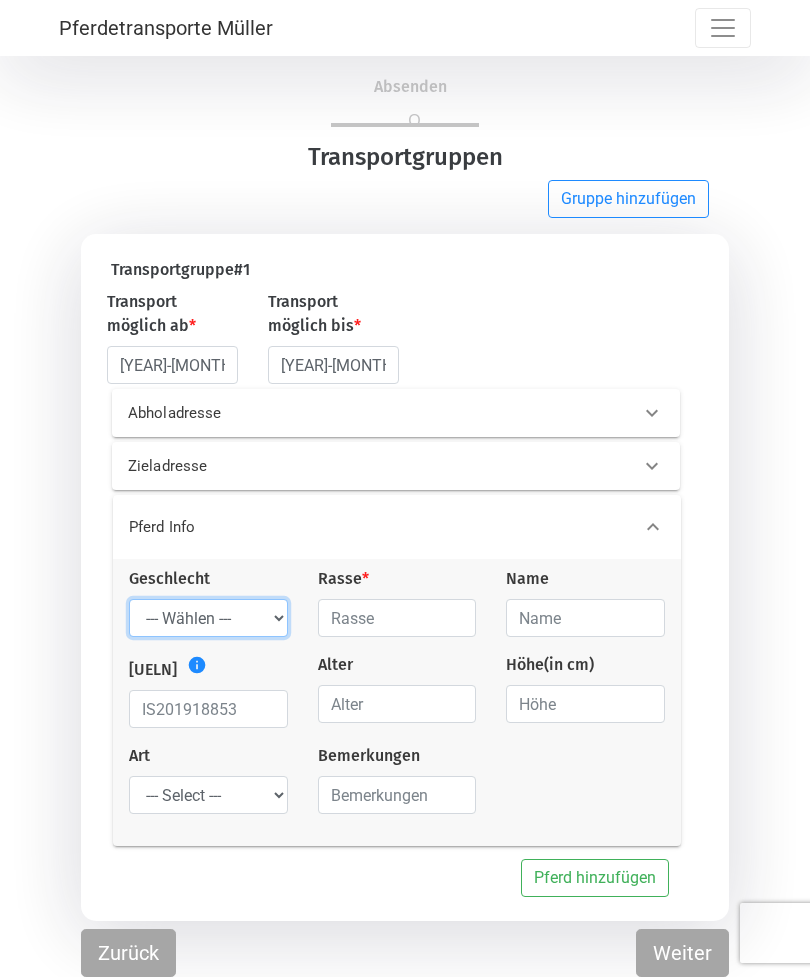 click on "--- Wählen --- Hengst Wallach Stute" at bounding box center (208, 618) 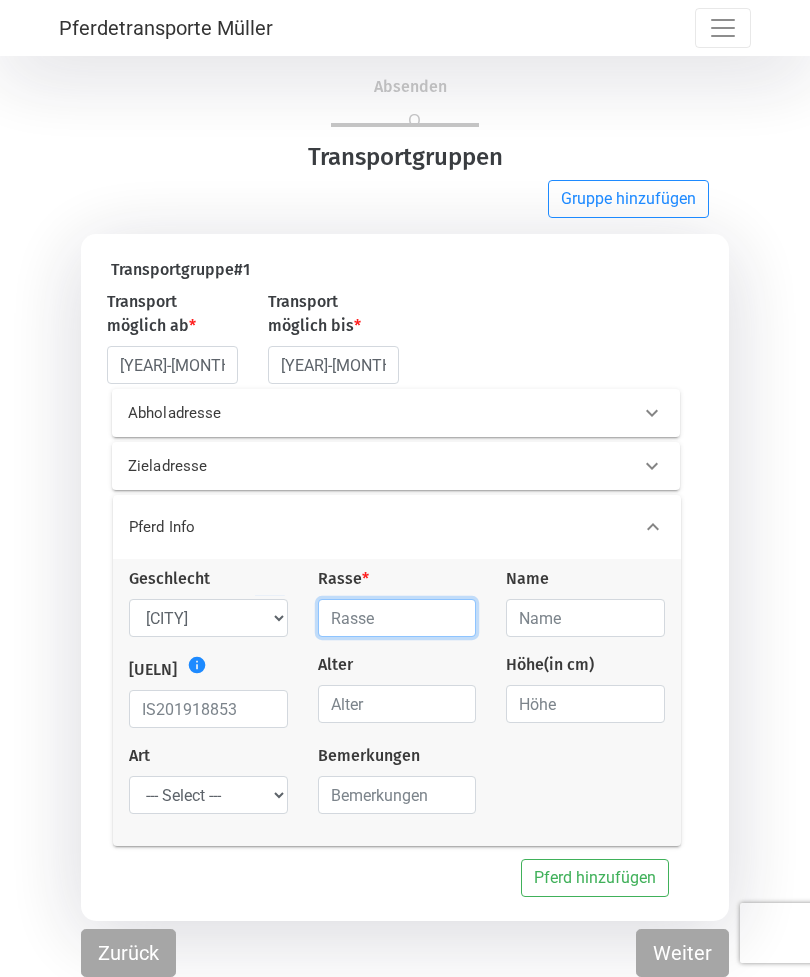 click at bounding box center (397, 618) 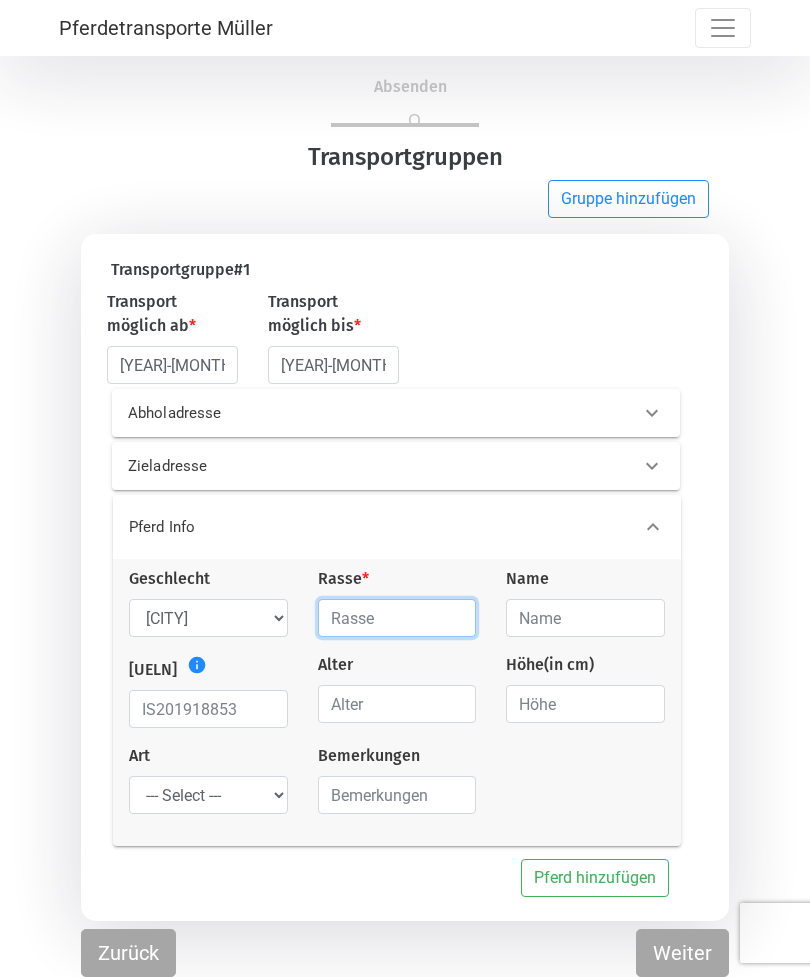 type on "Islandpferd" 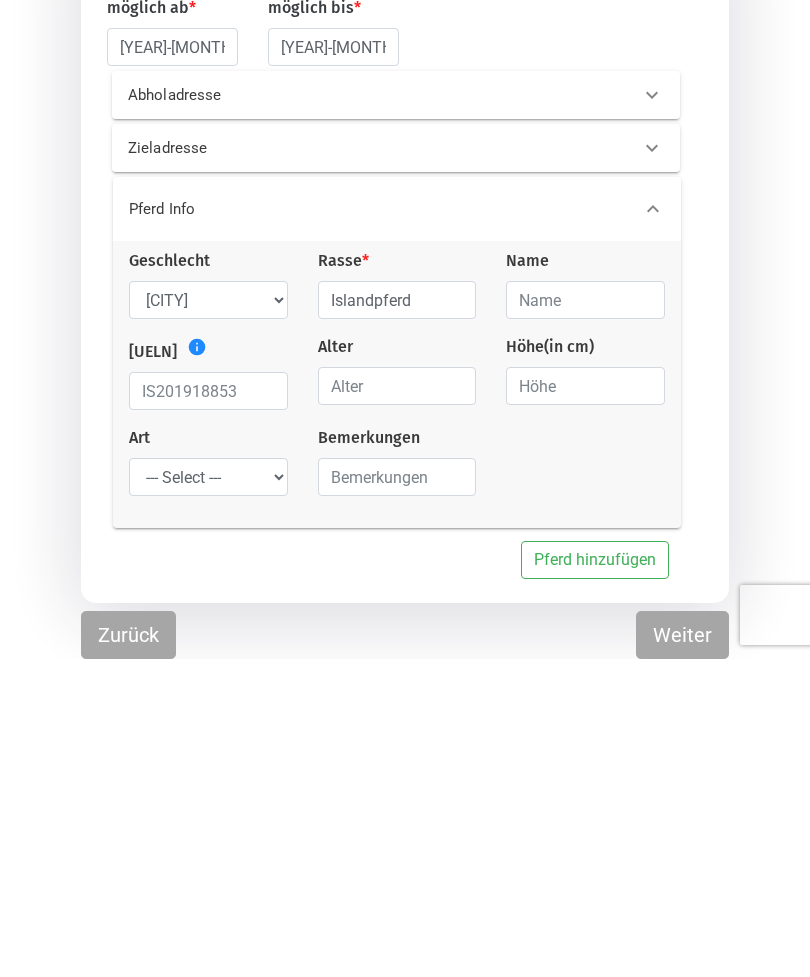 click on "info" at bounding box center (197, 665) 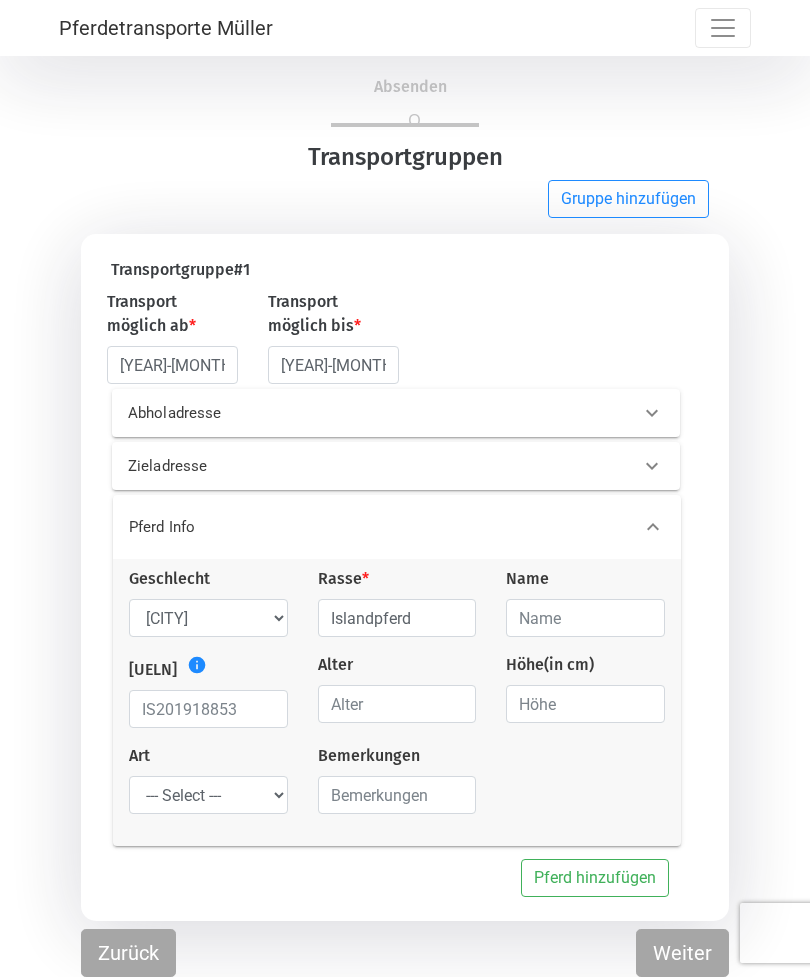 click on "Pferd hinzufügen" at bounding box center (595, 878) 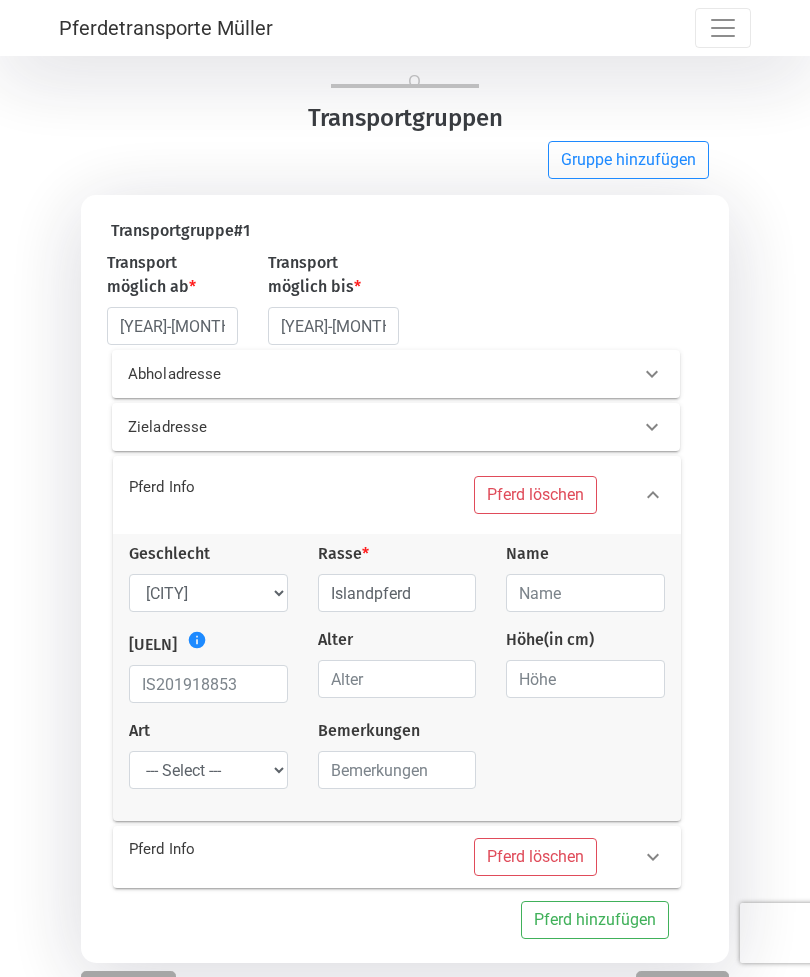 click on "Pferd hinzufügen" at bounding box center [595, 920] 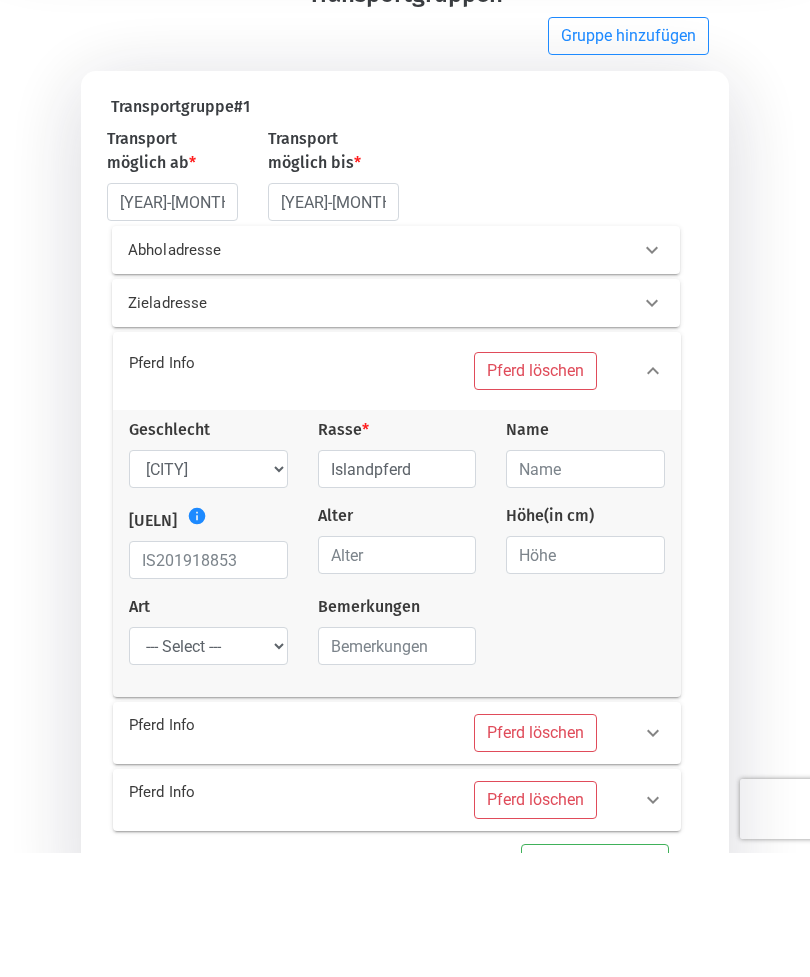 scroll, scrollTop: 173, scrollLeft: 0, axis: vertical 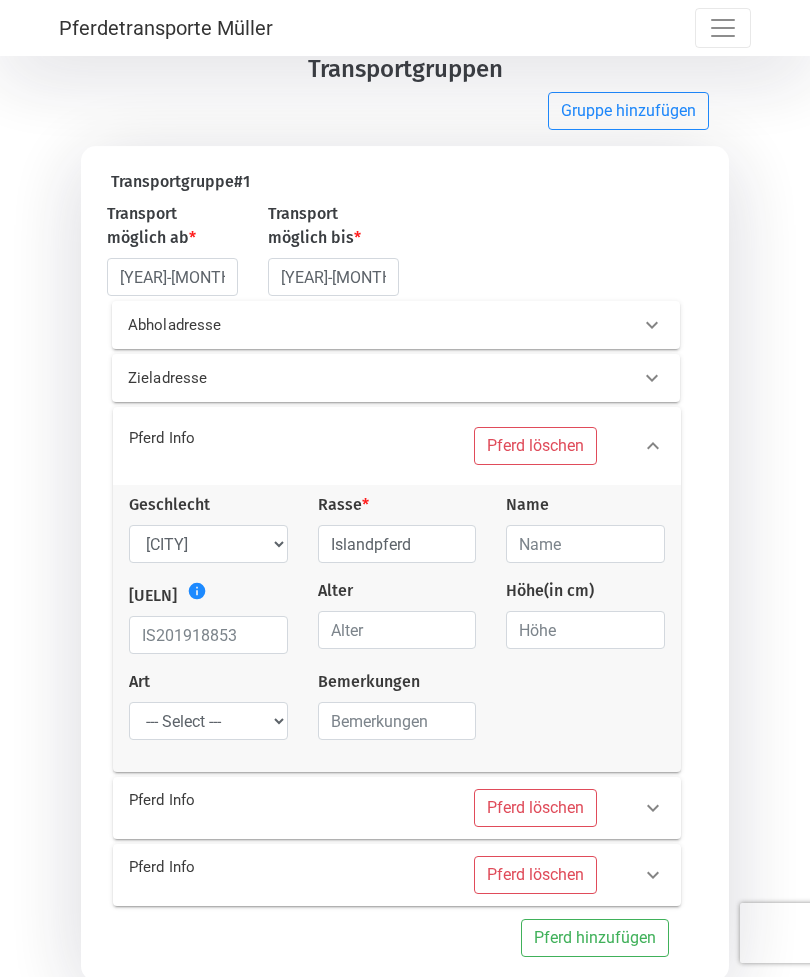 click on "Pferd Info" at bounding box center [239, 800] 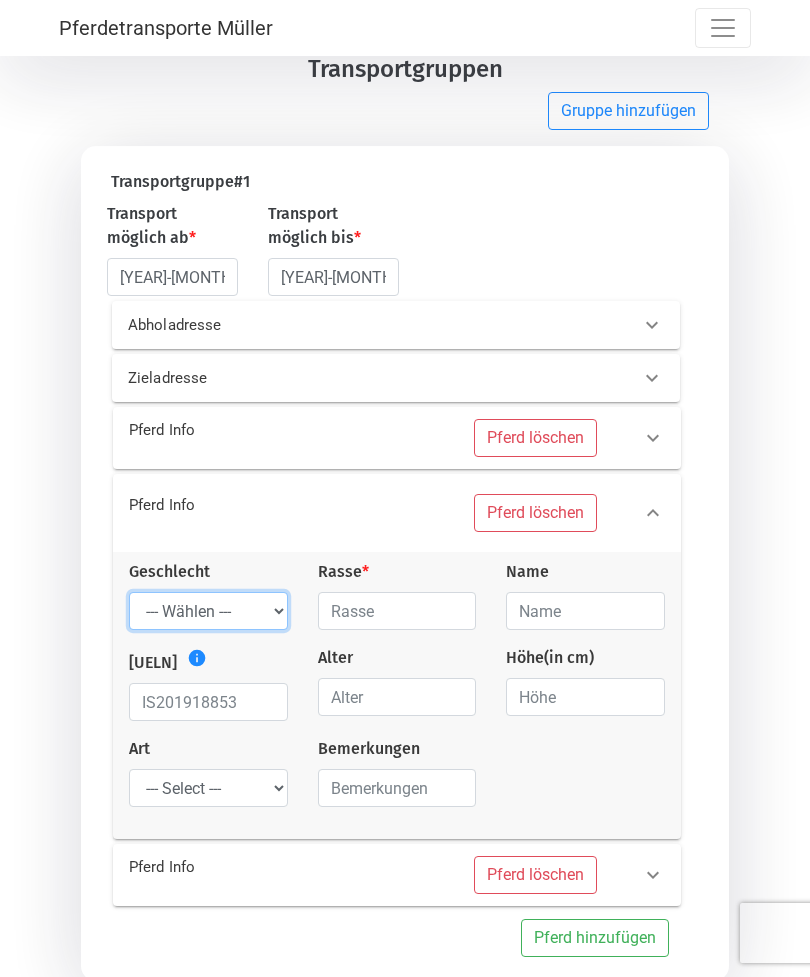 click on "--- Wählen --- Hengst Wallach Stute" at bounding box center [208, 611] 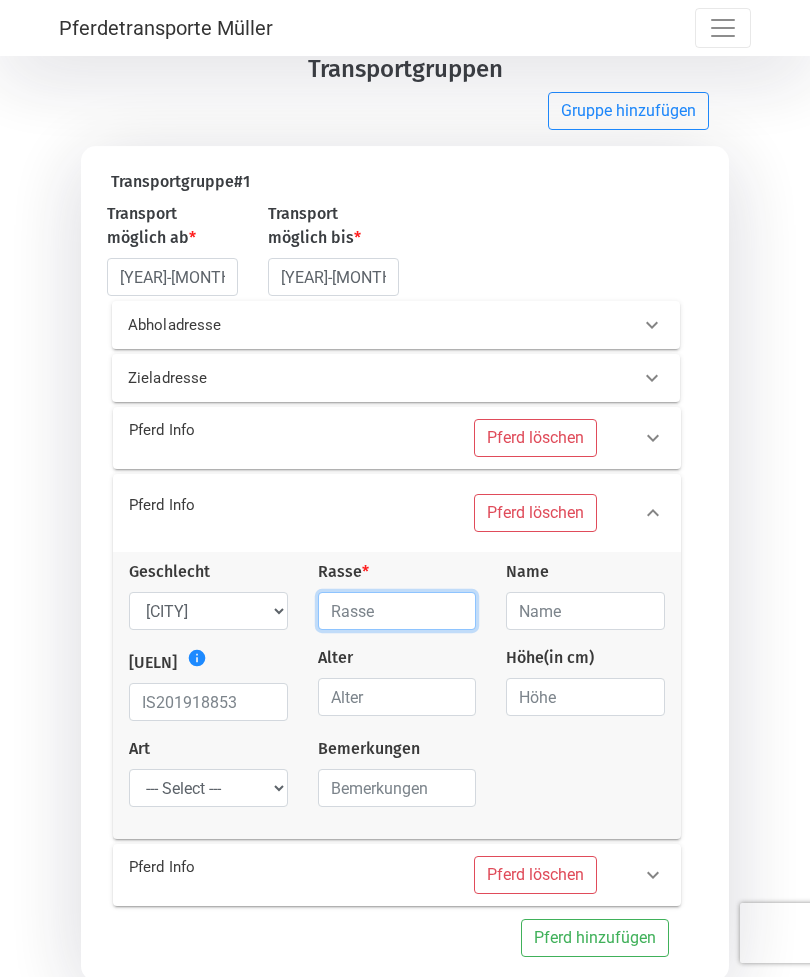 click at bounding box center [397, 611] 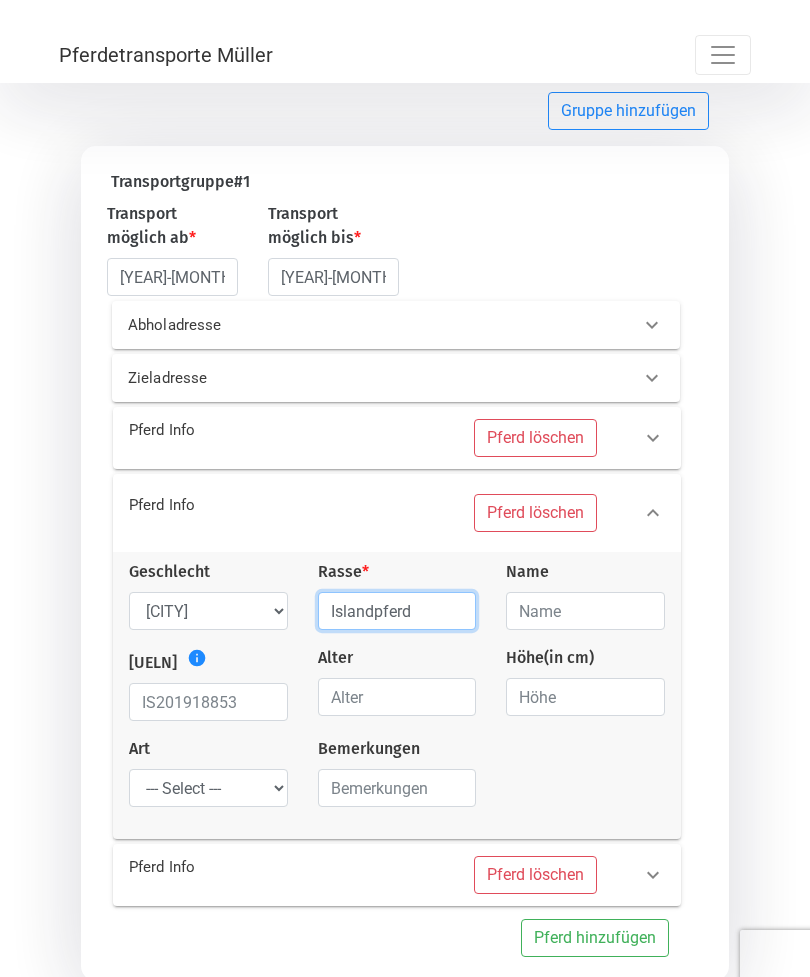 scroll, scrollTop: 237, scrollLeft: 0, axis: vertical 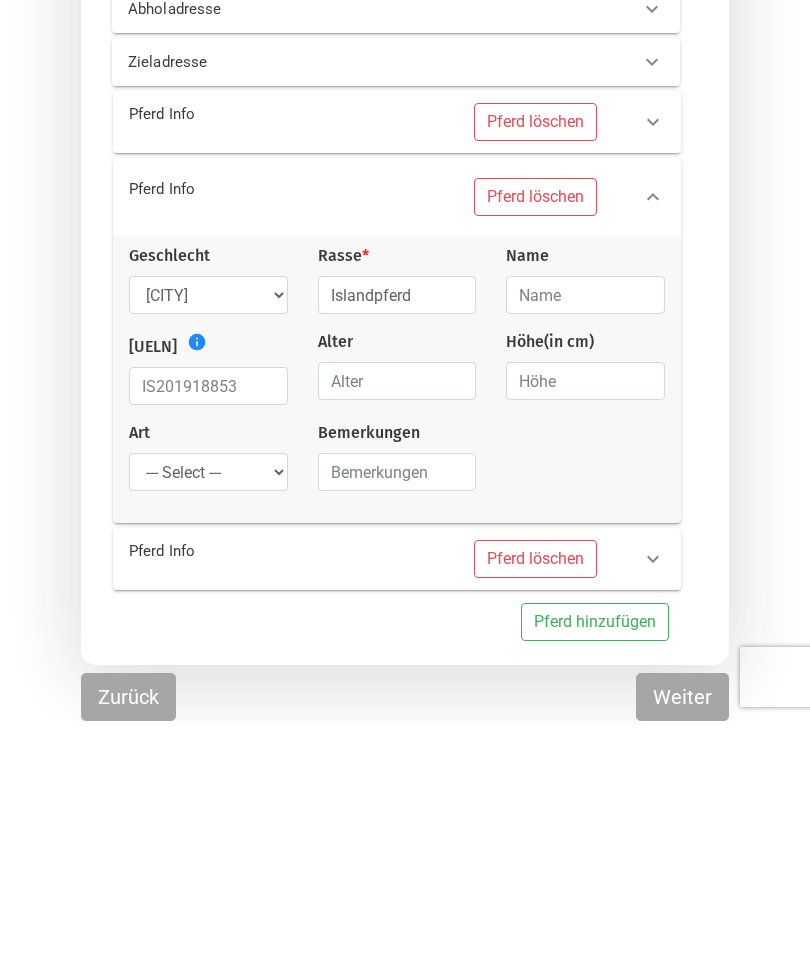 click on "Pferd löschen" at bounding box center (535, 815) 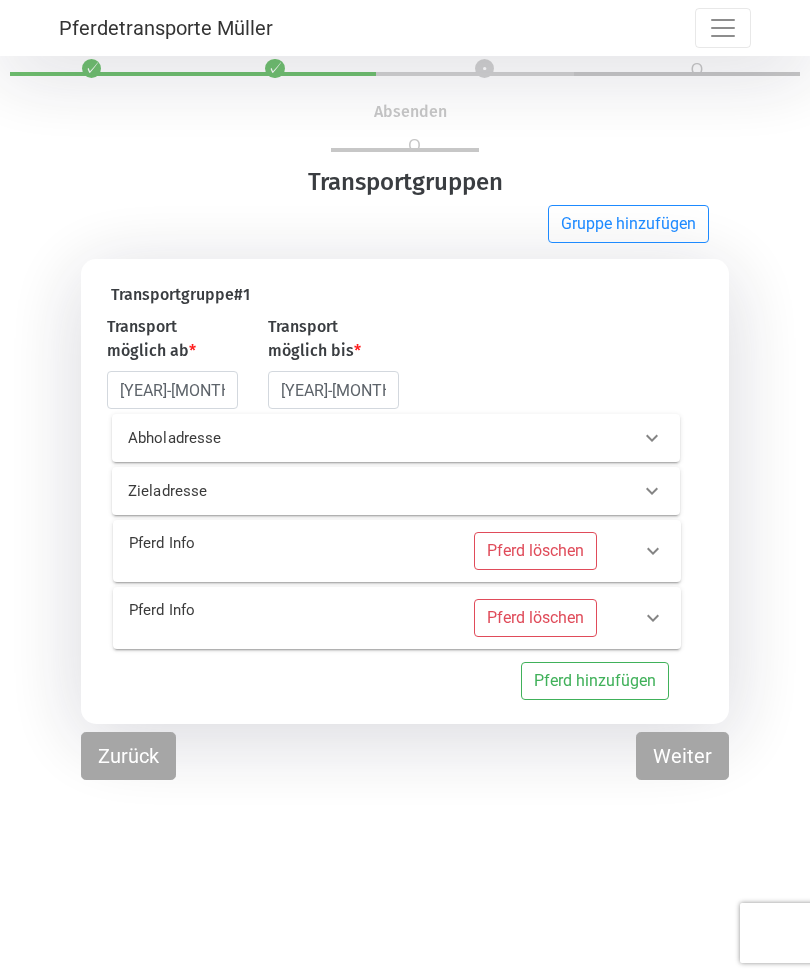 scroll, scrollTop: 60, scrollLeft: 0, axis: vertical 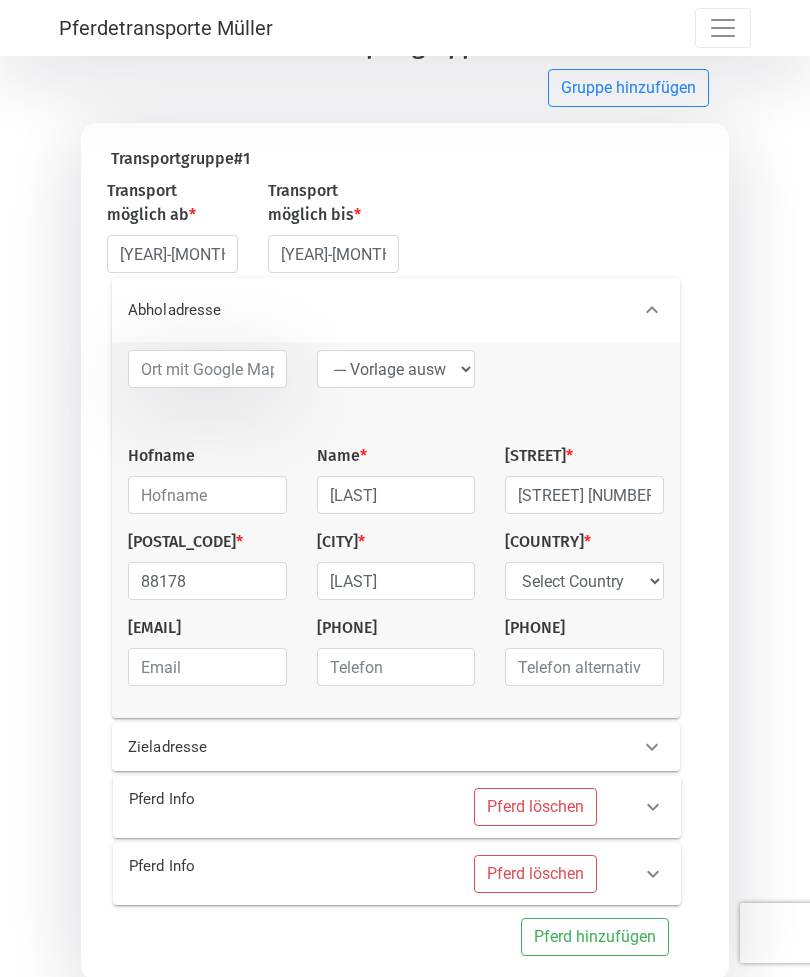 click at bounding box center [652, 747] 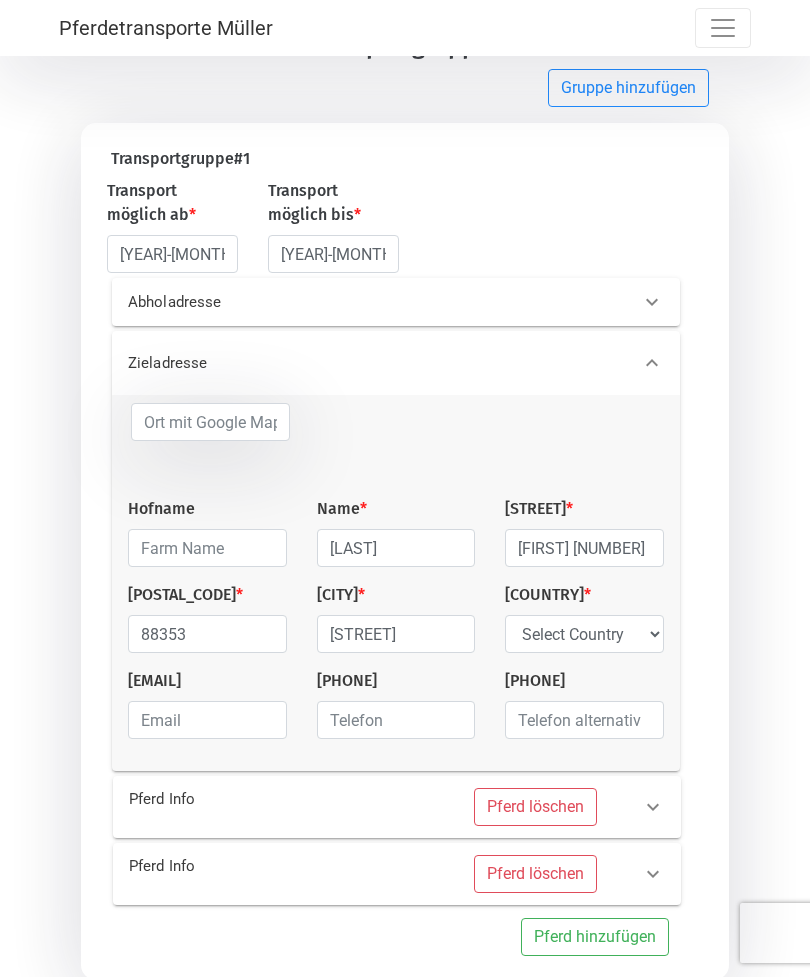 click on "Weiter" at bounding box center (682, 1012) 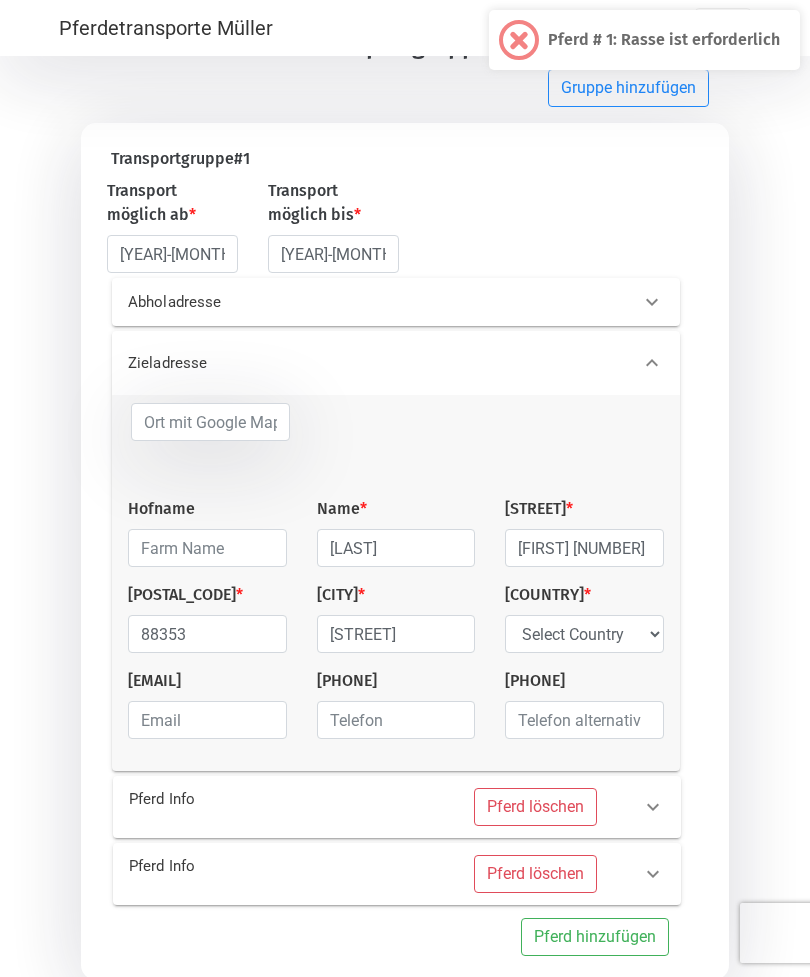 click on "Weiter" at bounding box center (682, 1012) 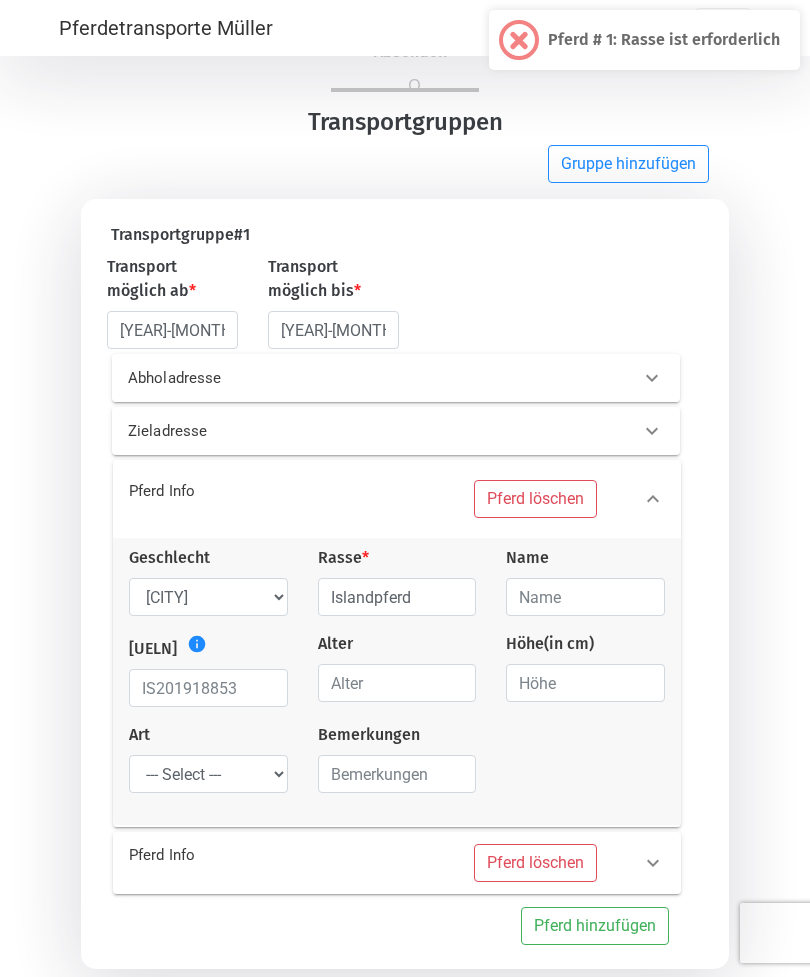 scroll, scrollTop: 106, scrollLeft: 0, axis: vertical 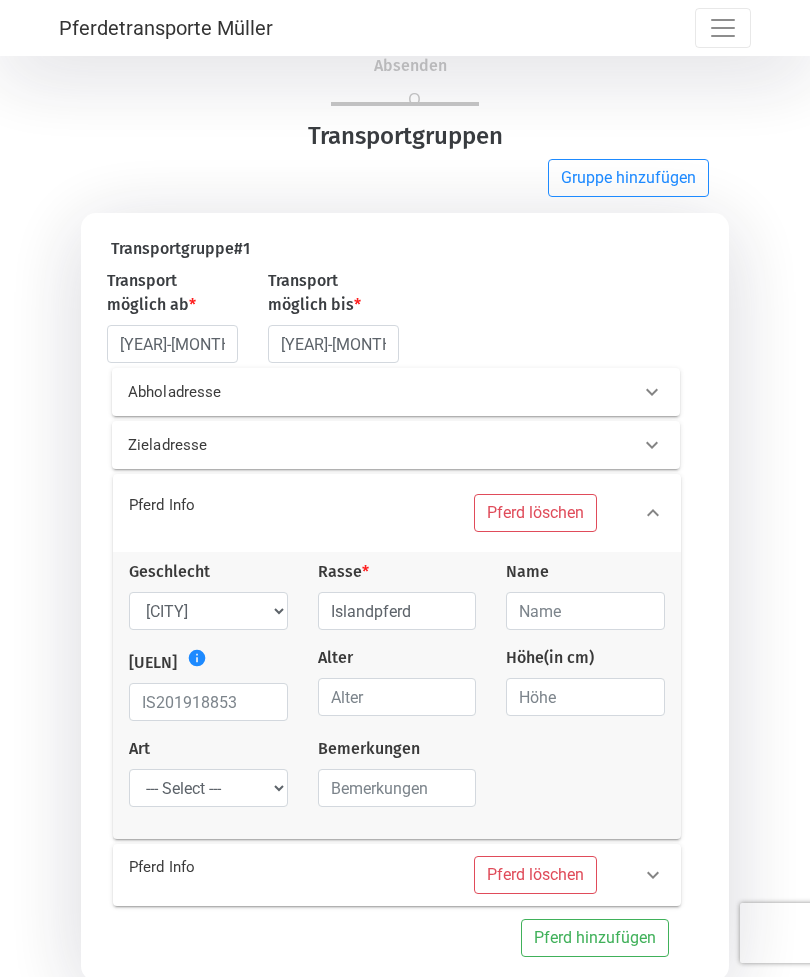 click on "Weiter" at bounding box center [682, 1013] 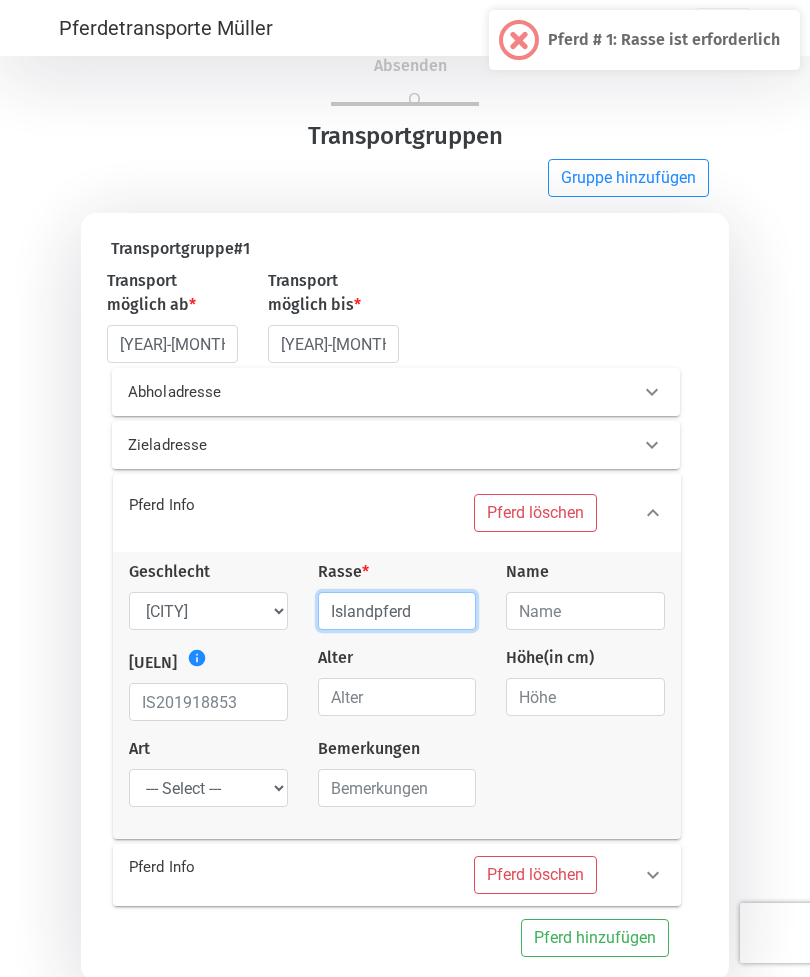 click on "Islandpferd" at bounding box center (397, 611) 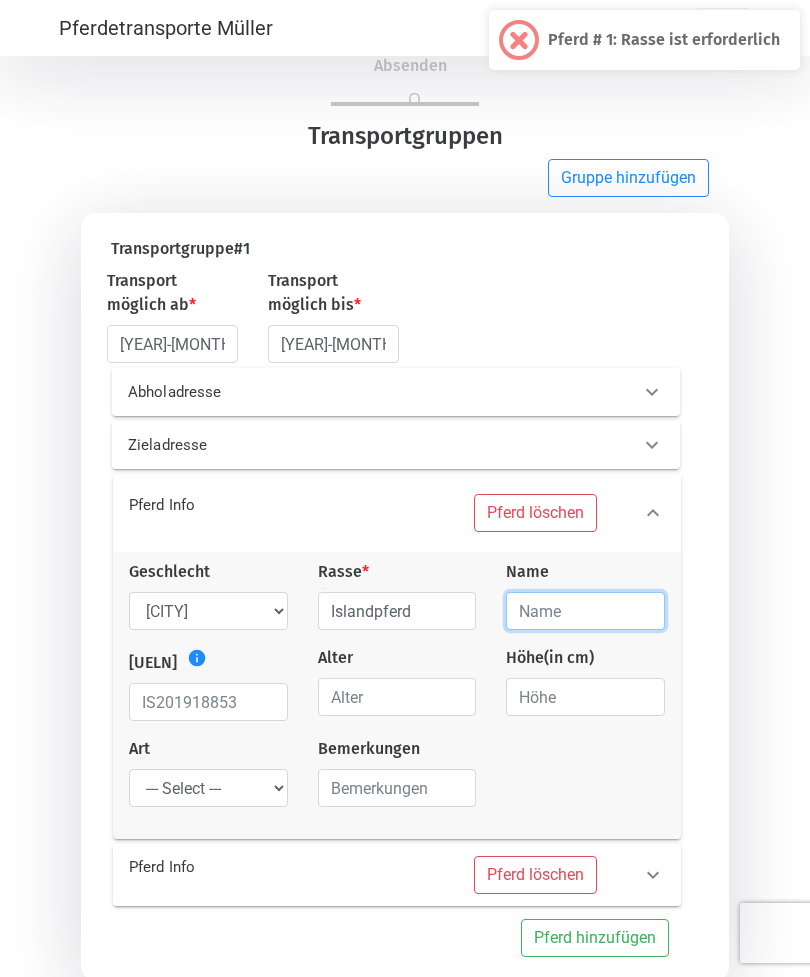 click at bounding box center [585, 611] 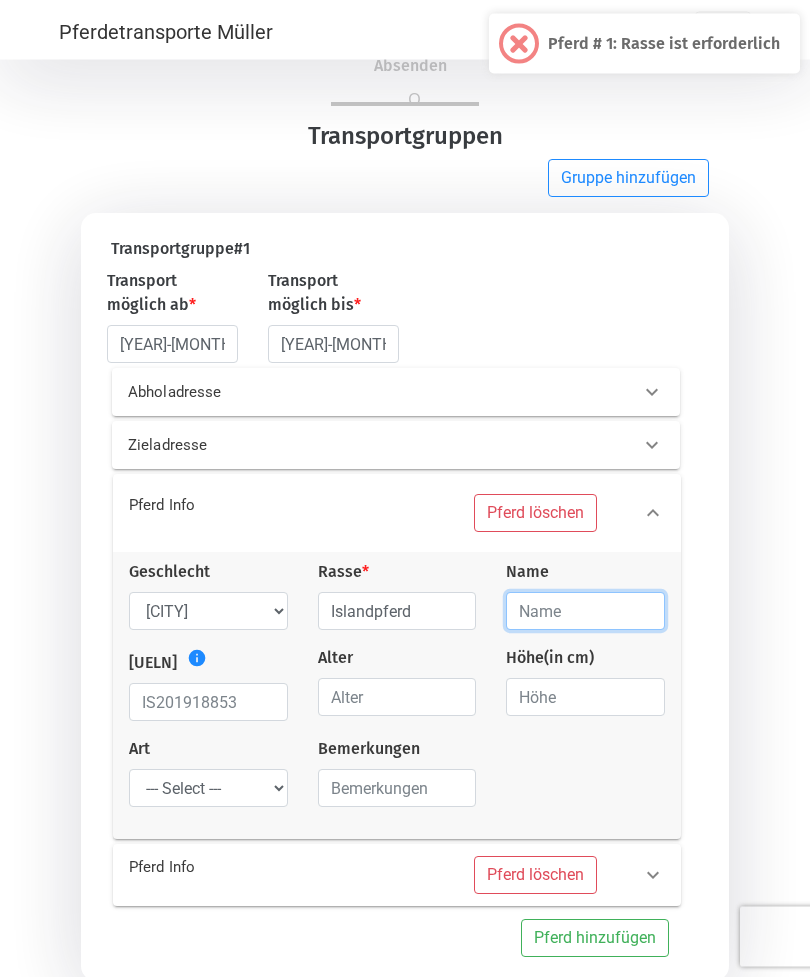 scroll, scrollTop: 170, scrollLeft: 0, axis: vertical 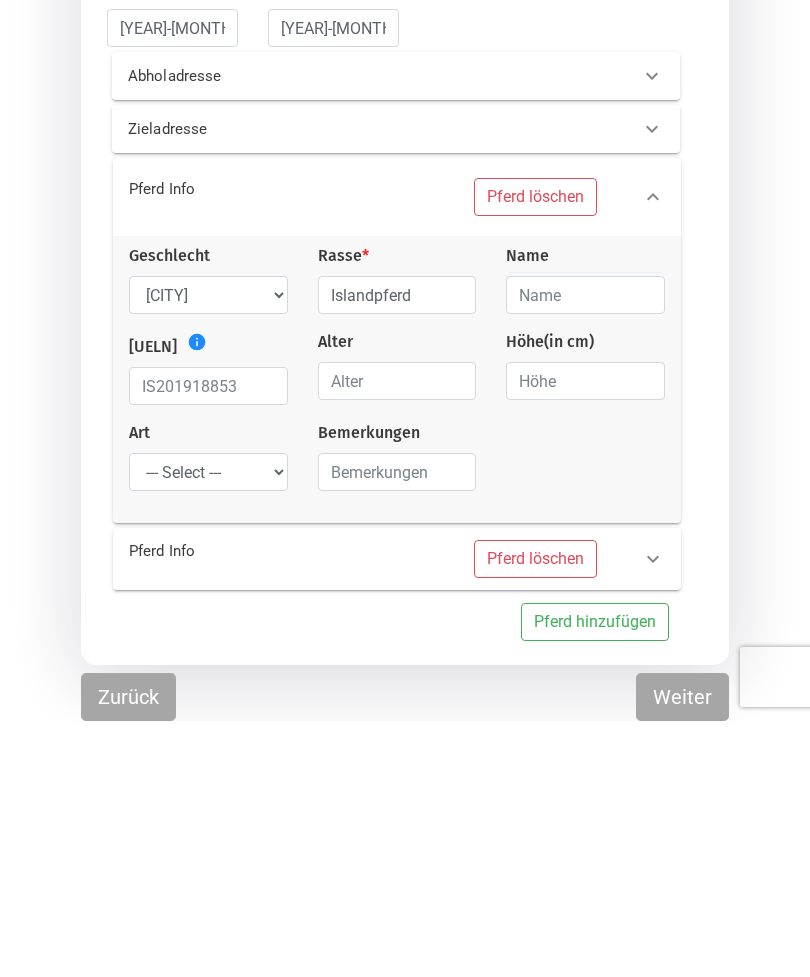 click on "Pferd hinzufügen" at bounding box center [595, 878] 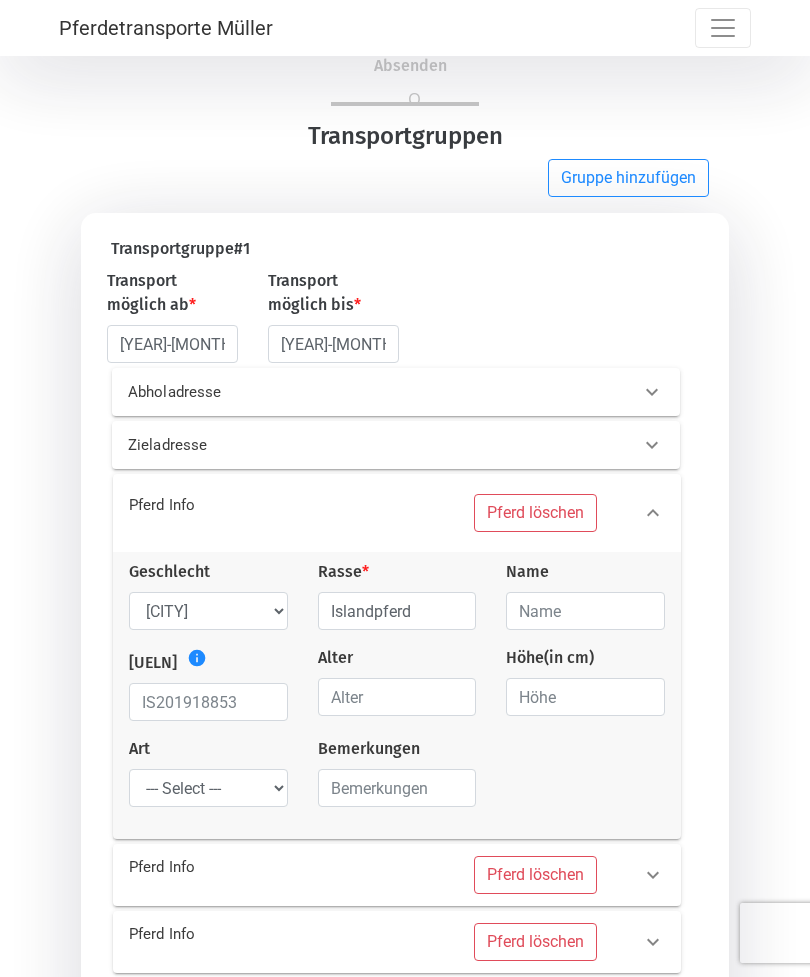 scroll, scrollTop: 173, scrollLeft: 0, axis: vertical 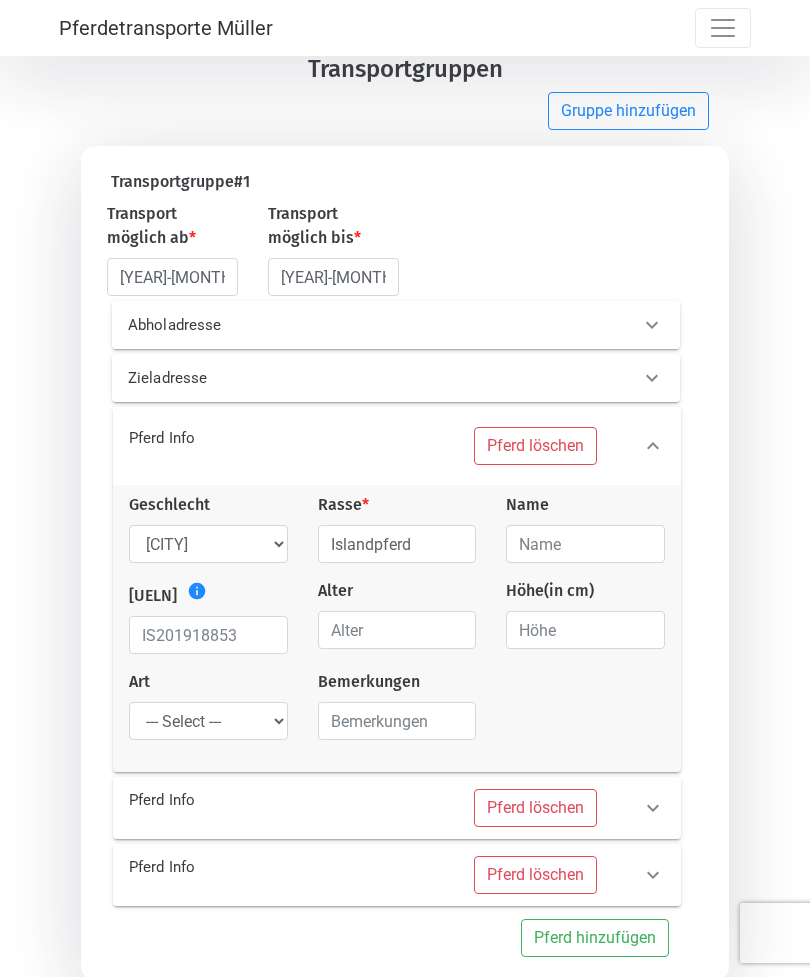 click on "Pferd löschen" at bounding box center (535, 875) 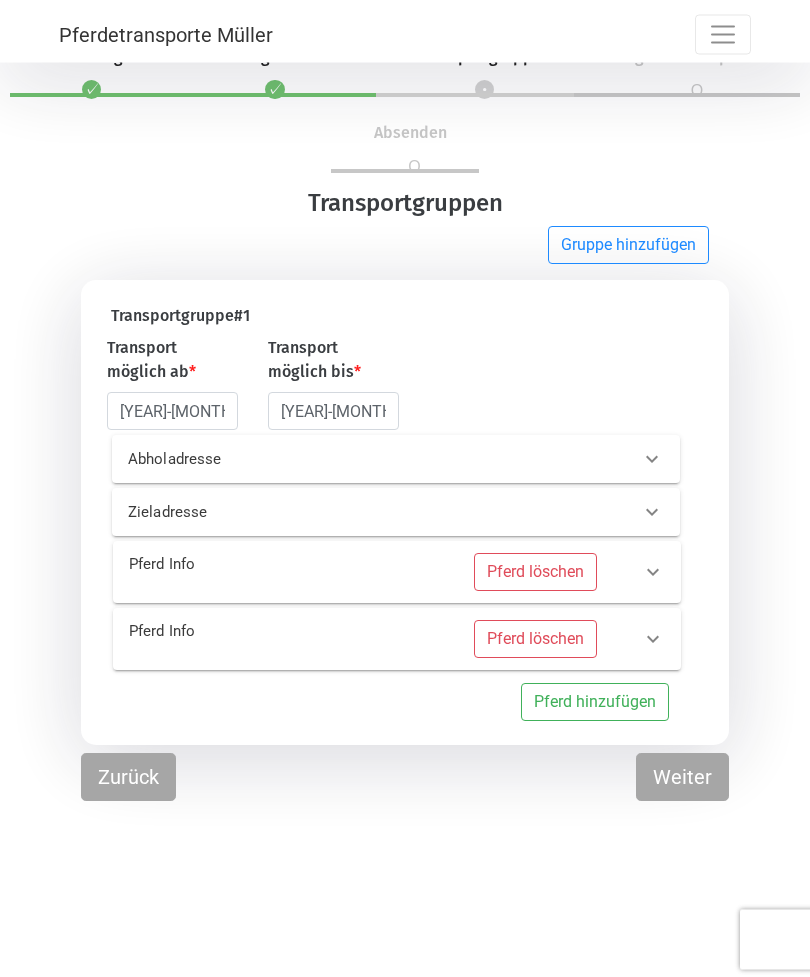 scroll, scrollTop: 0, scrollLeft: 0, axis: both 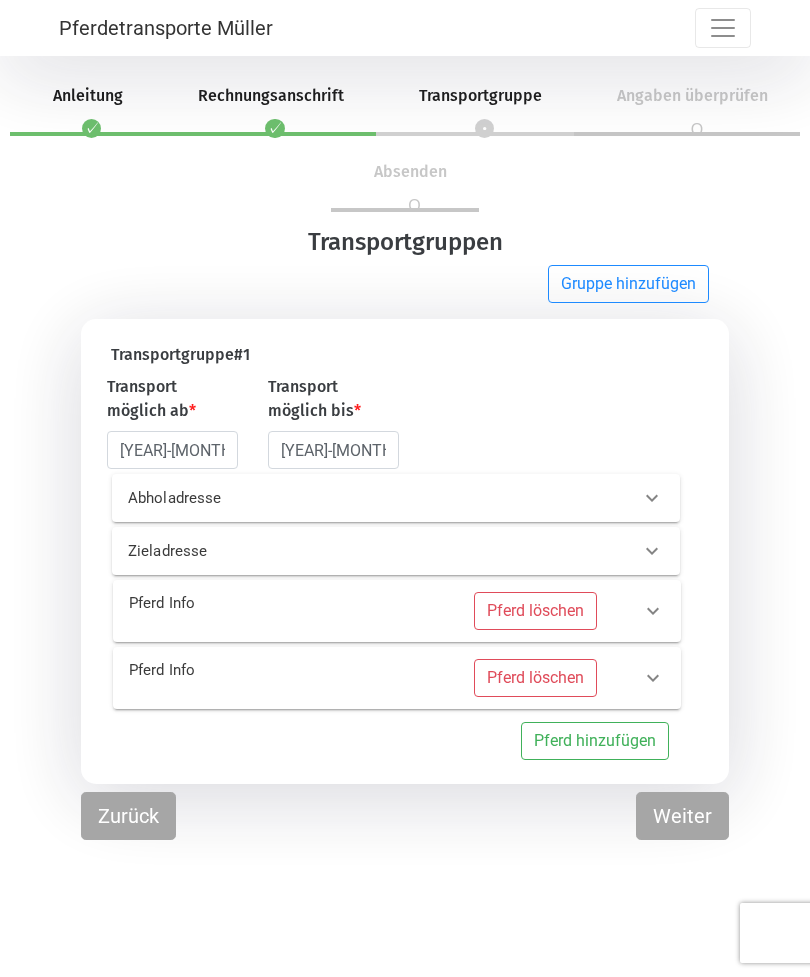 click on "Weiter" at bounding box center (682, 816) 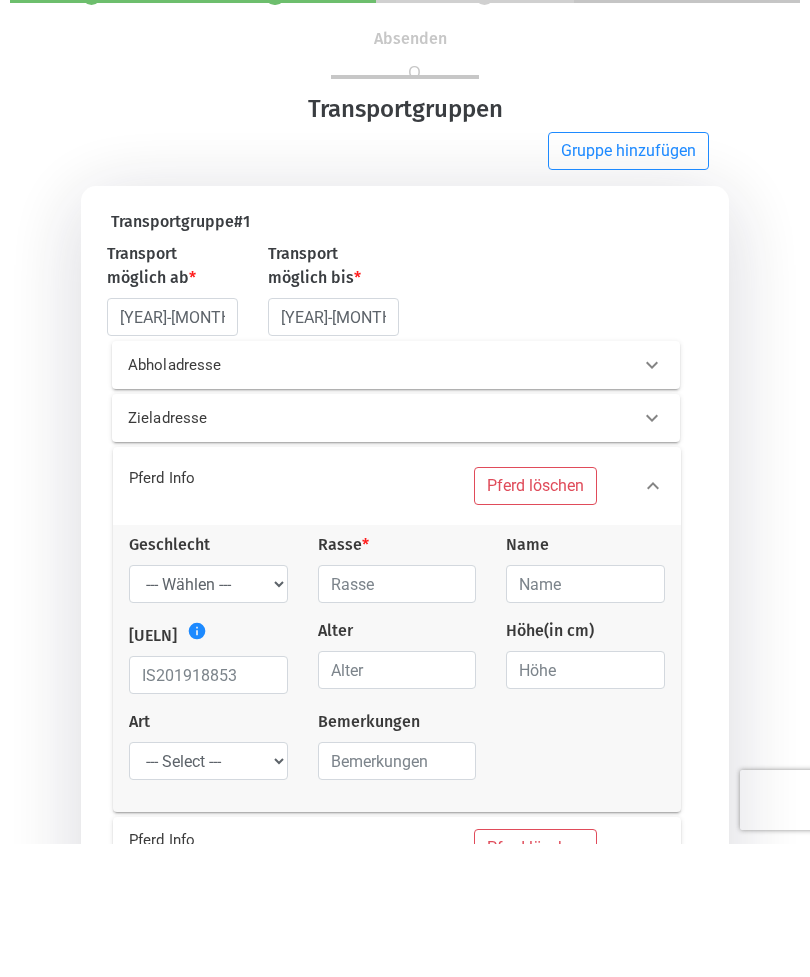 scroll, scrollTop: 106, scrollLeft: 0, axis: vertical 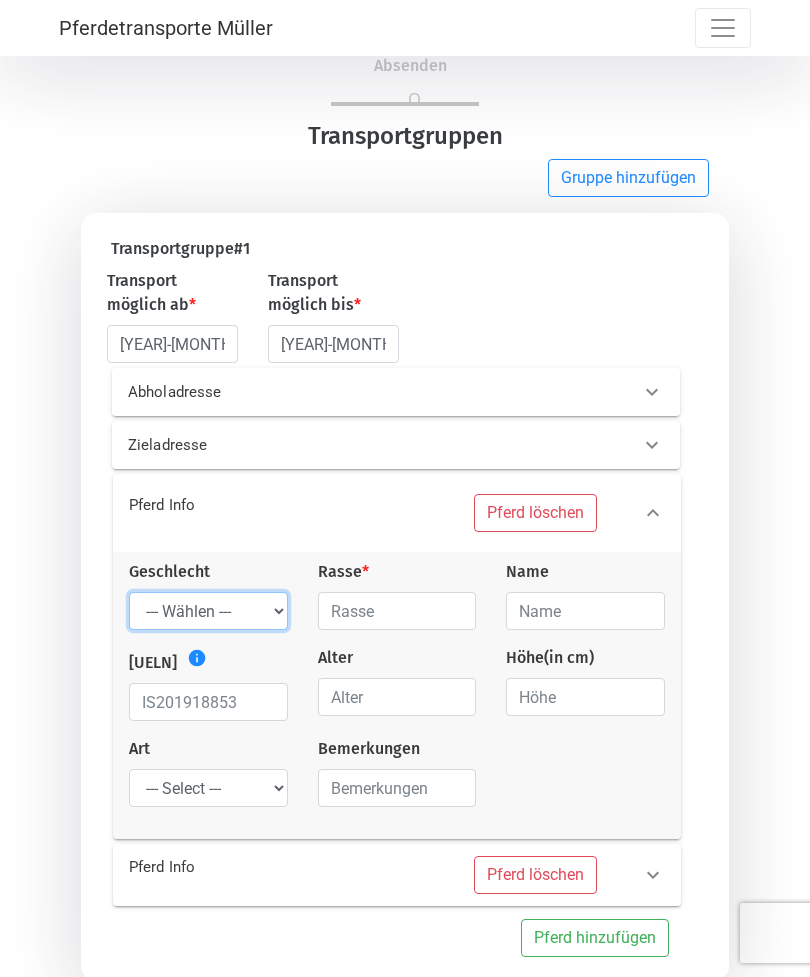 click on "--- Wählen --- Hengst Wallach Stute" at bounding box center [208, 611] 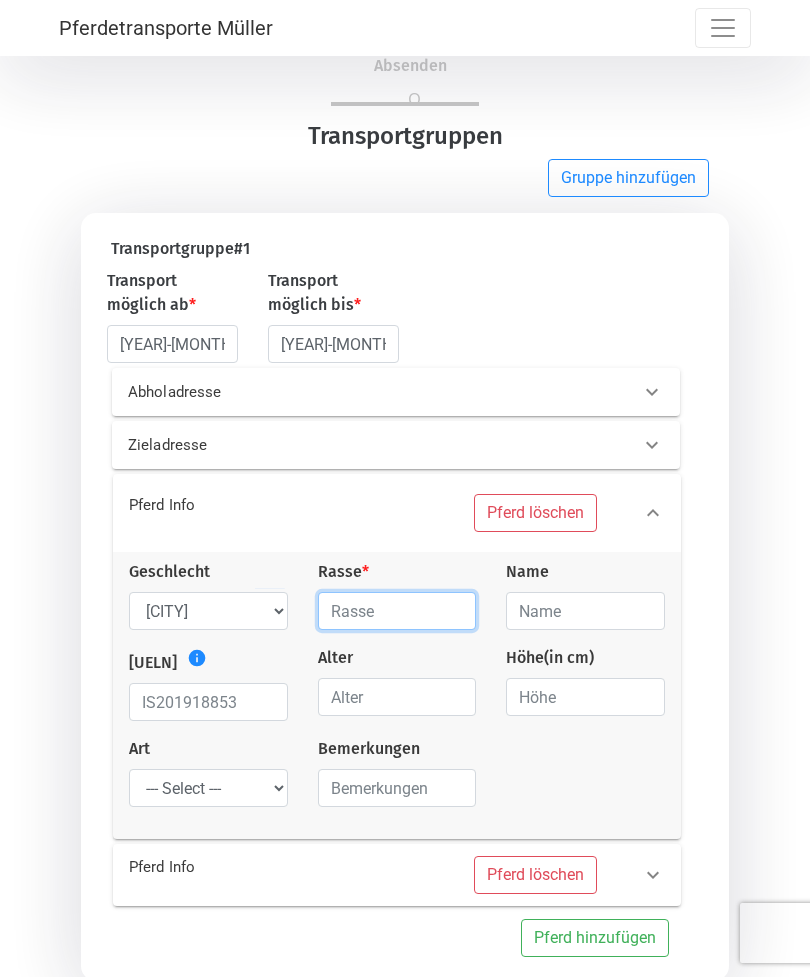 click at bounding box center [397, 611] 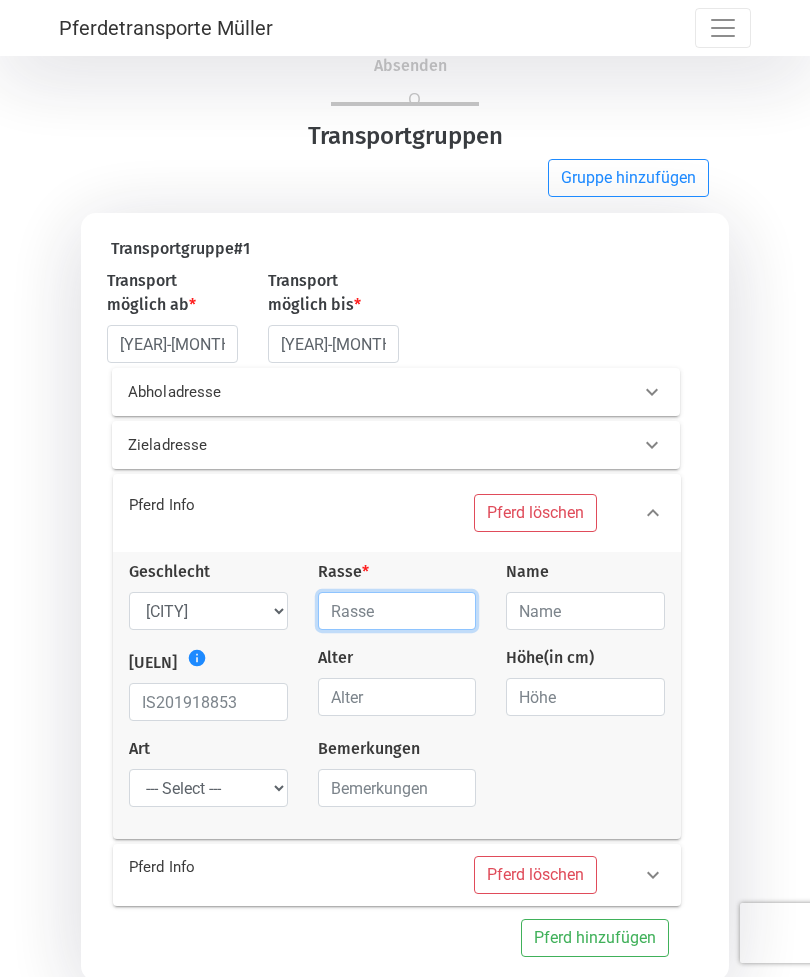 click at bounding box center [397, 611] 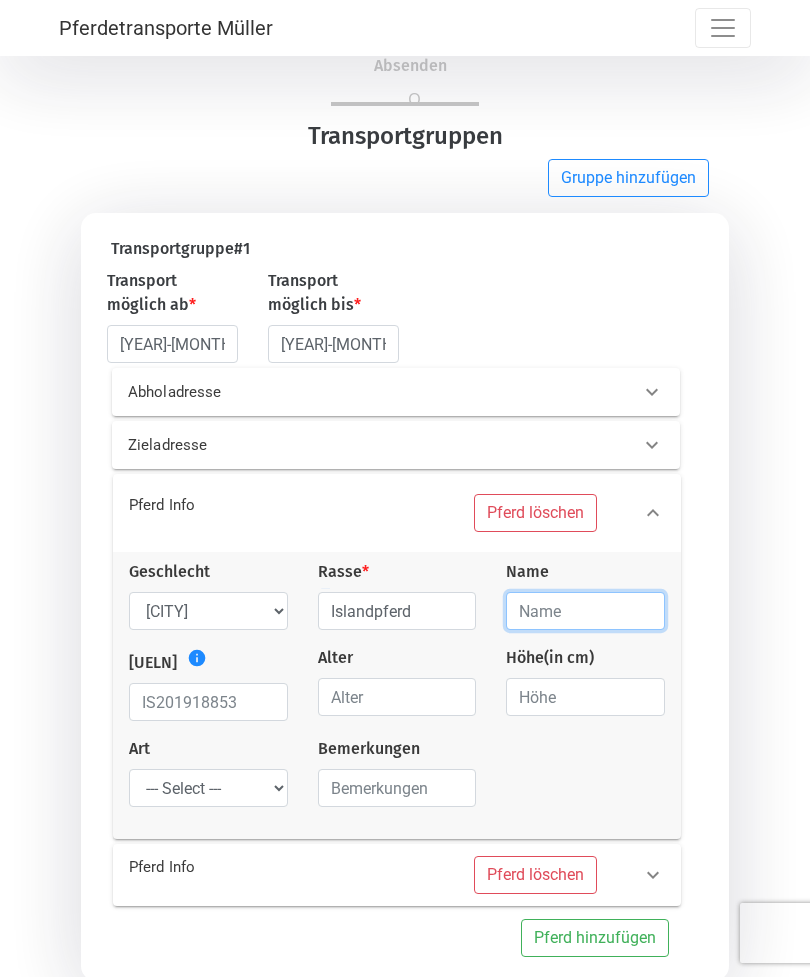 click at bounding box center (585, 611) 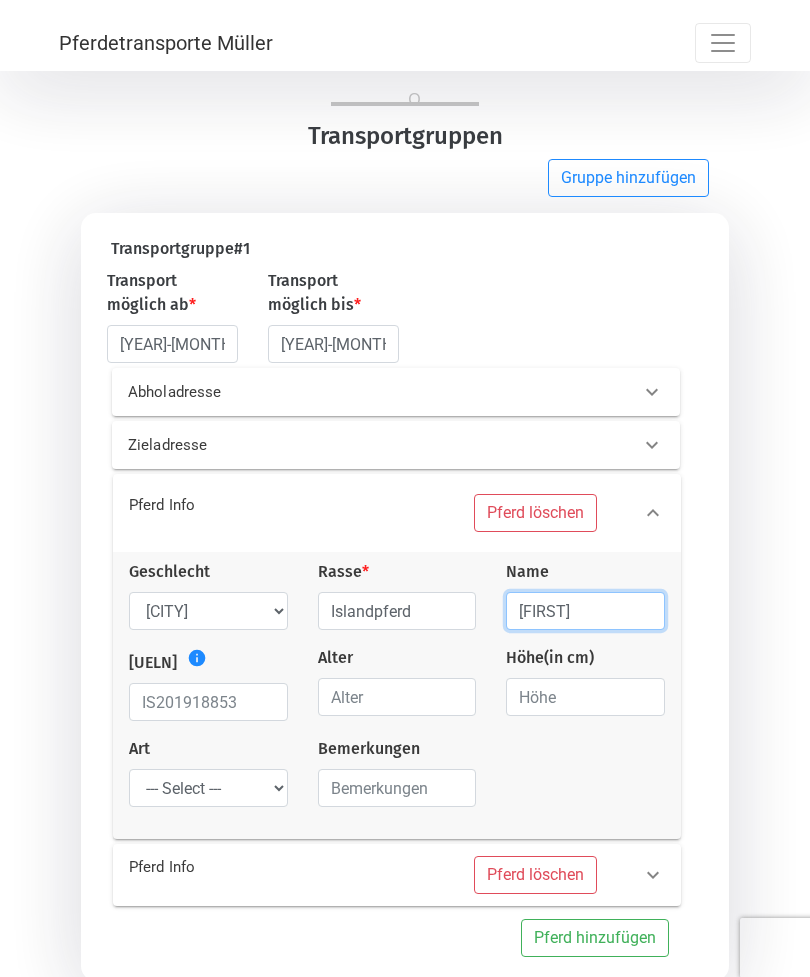 scroll, scrollTop: 121, scrollLeft: 0, axis: vertical 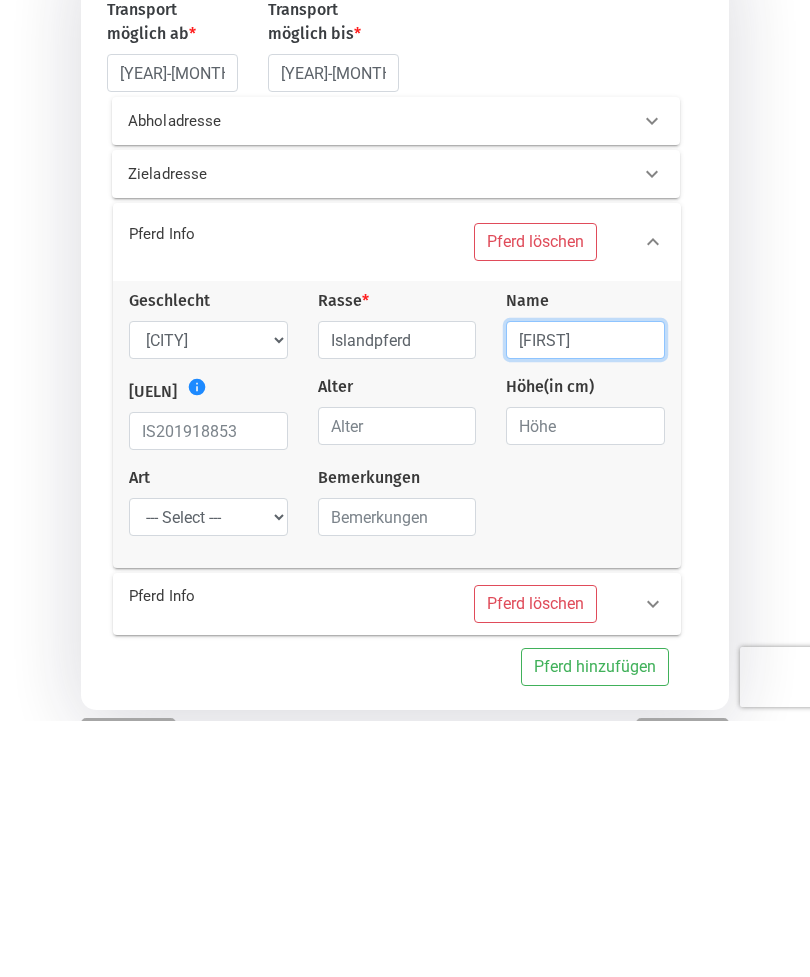 type on "[FIRST]" 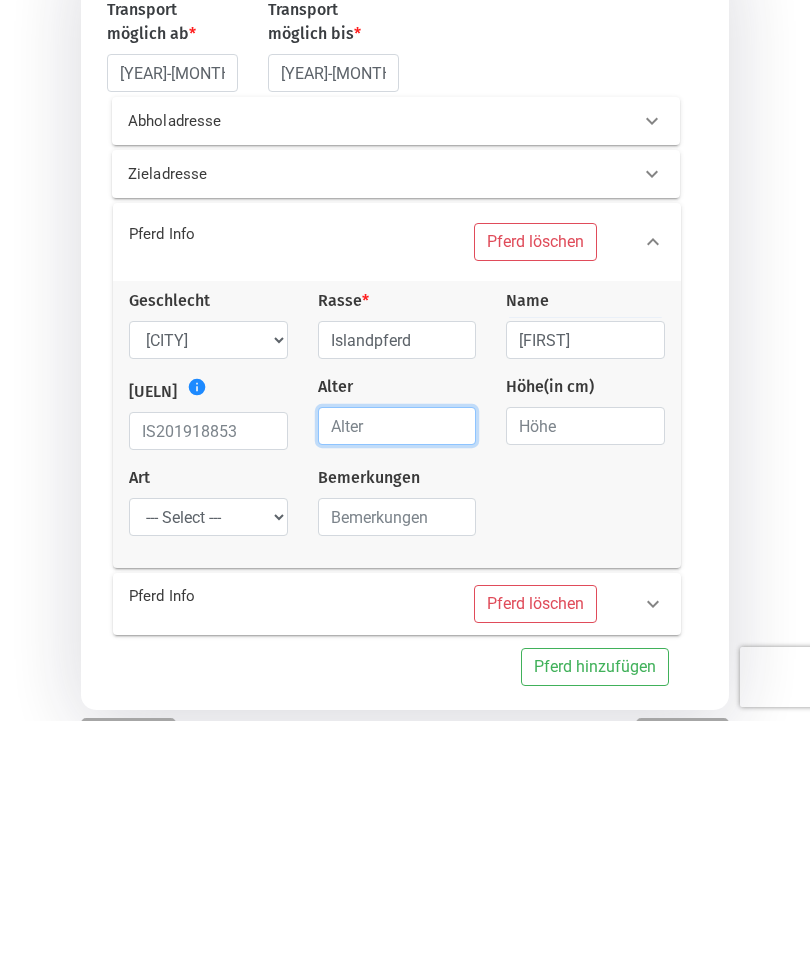 click at bounding box center [397, 682] 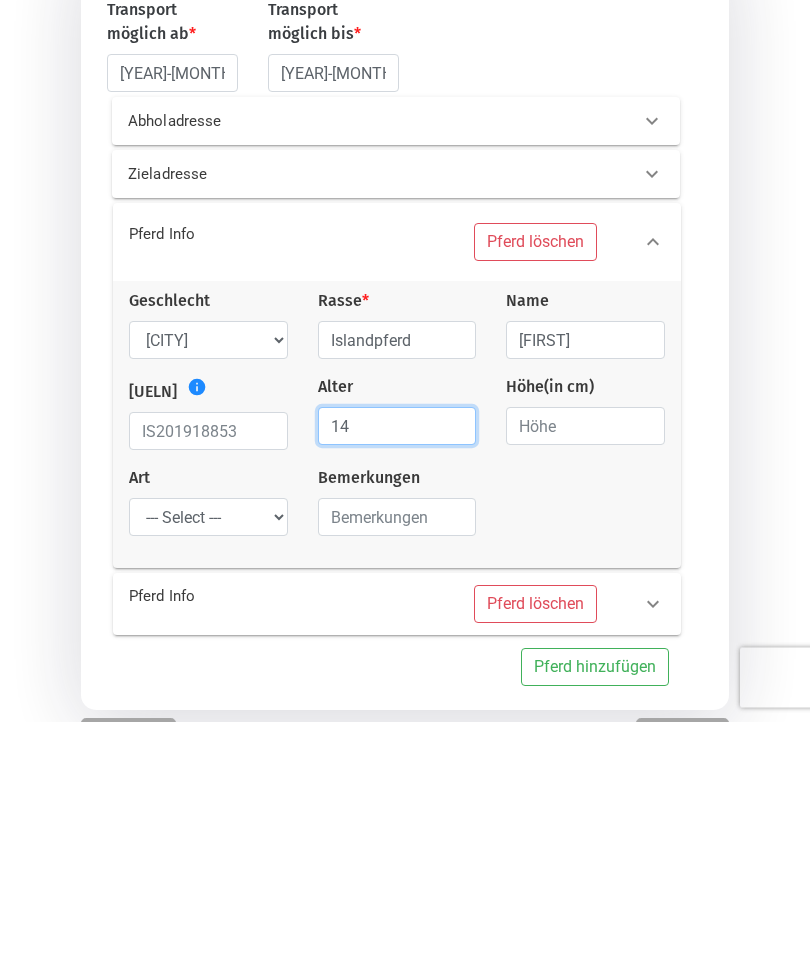 type on "14" 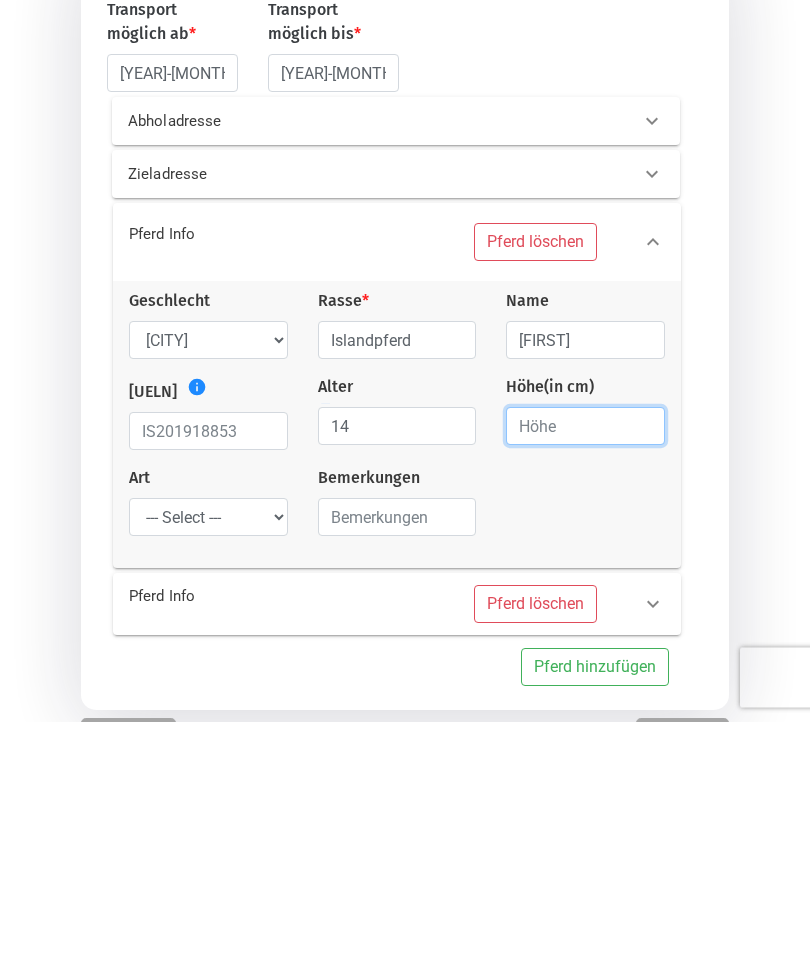 click at bounding box center [585, 682] 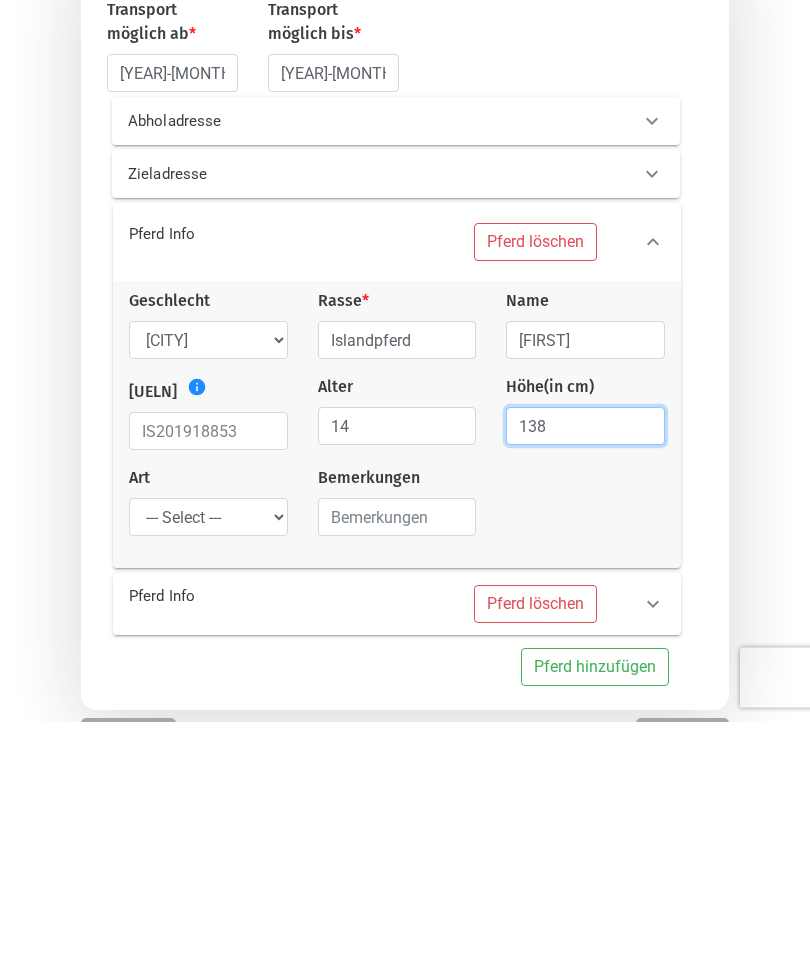 type on "138" 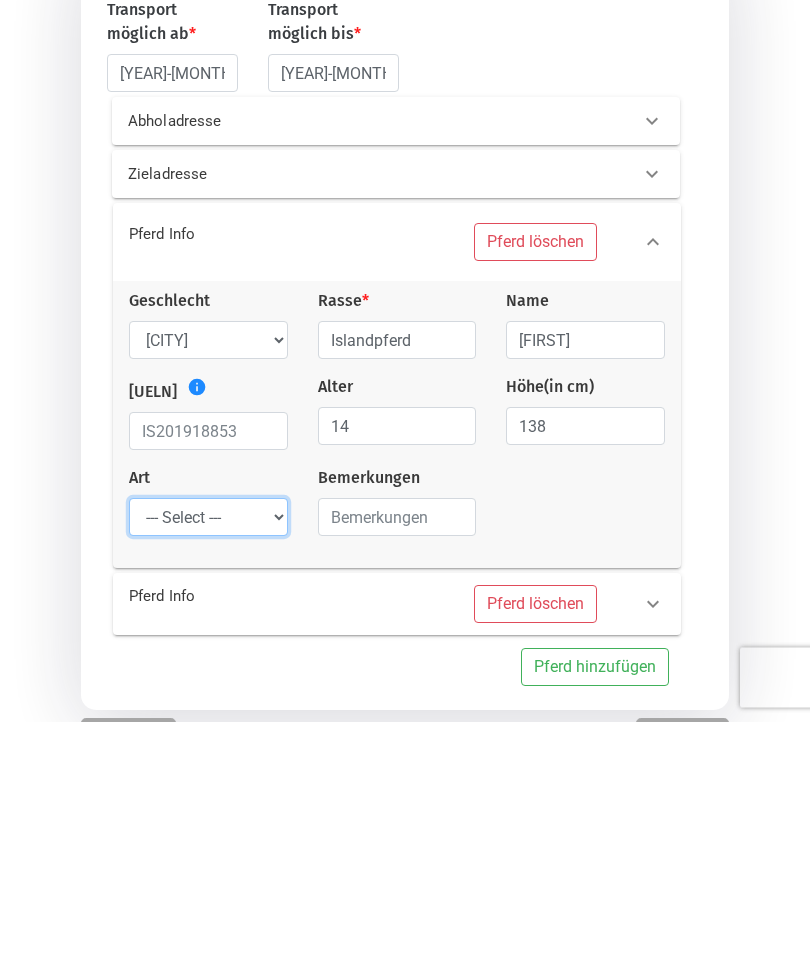 click on "--- Select --- Problempferd Reitpferd Rohes Pferd Fohlen" at bounding box center (208, 773) 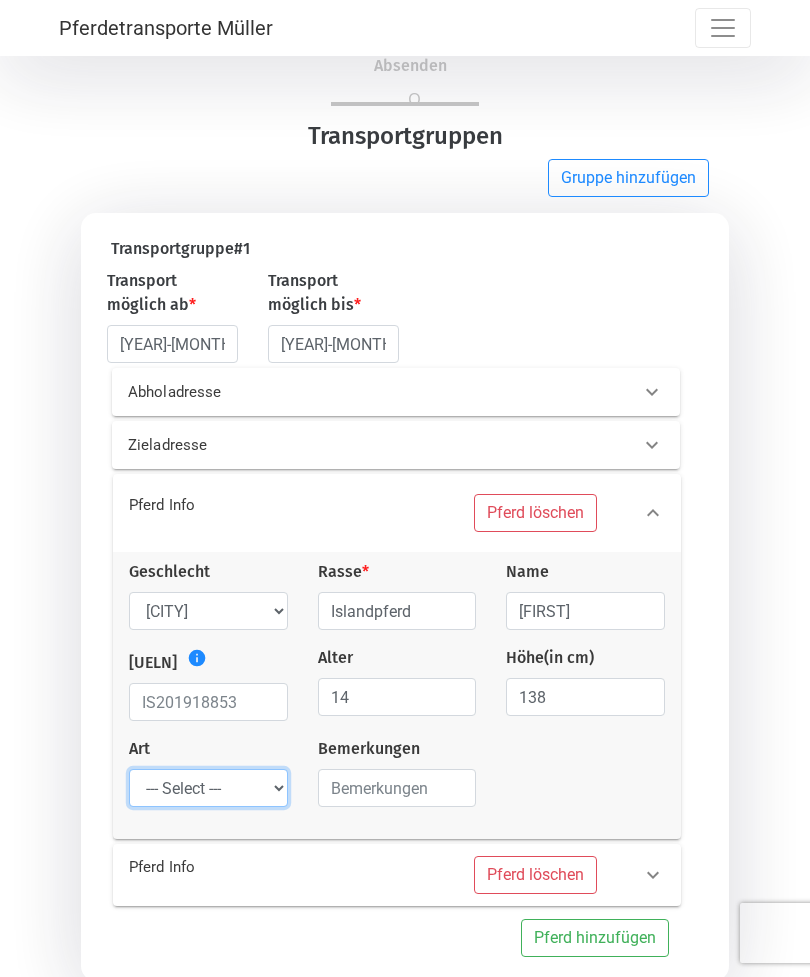 select on "saddle_horse" 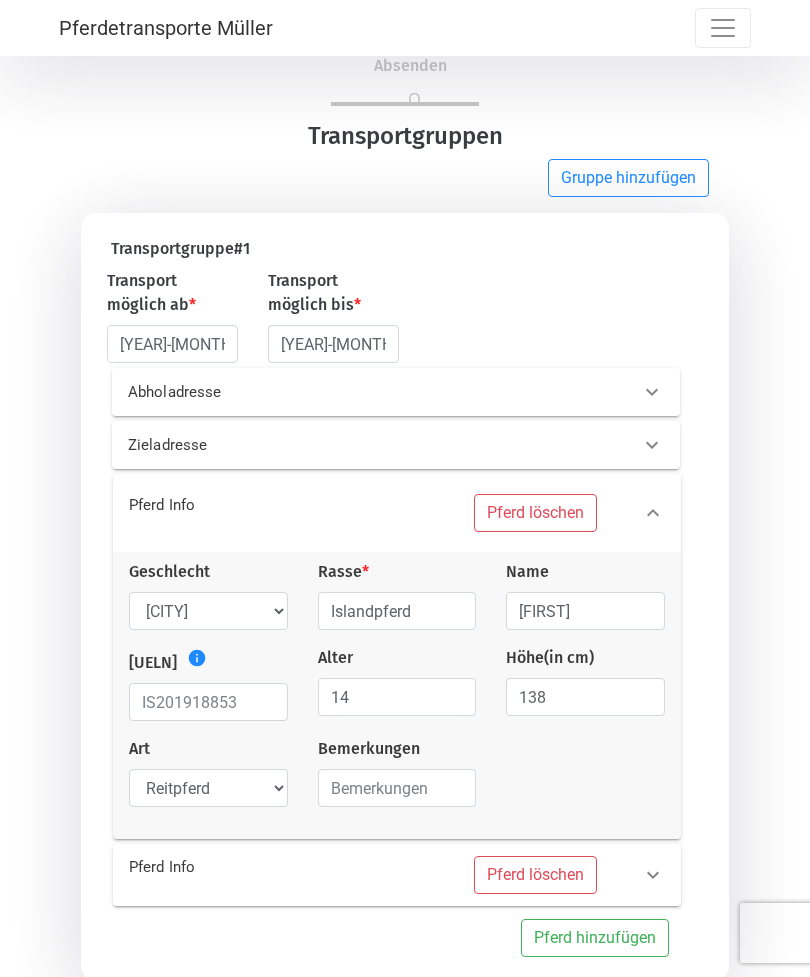 click on "[GENDER] --- Wählen --- Hengst Wallach Stute Rasse * Islandpferd Name [FIRST] UELN info Alter [AGE] Höhe (in cm) [HEIGHT] Art --- Select --- Problempferd Reitpferd Rohes Pferd Fohlen Bemerkungen" at bounding box center [397, 691] 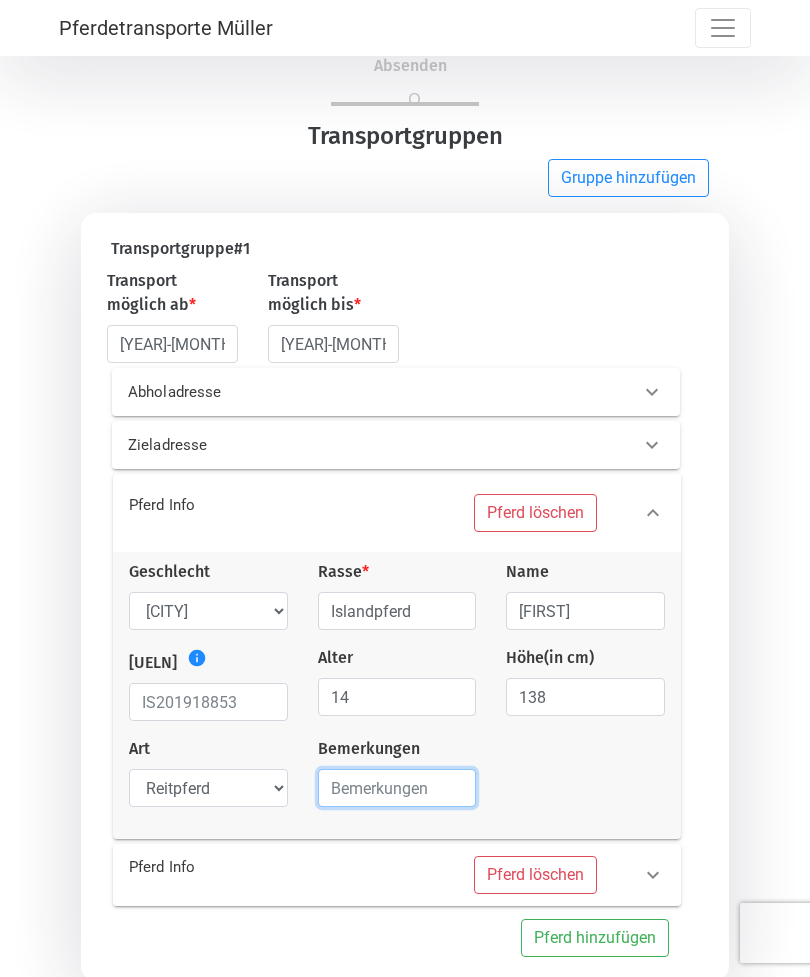 click at bounding box center [397, 788] 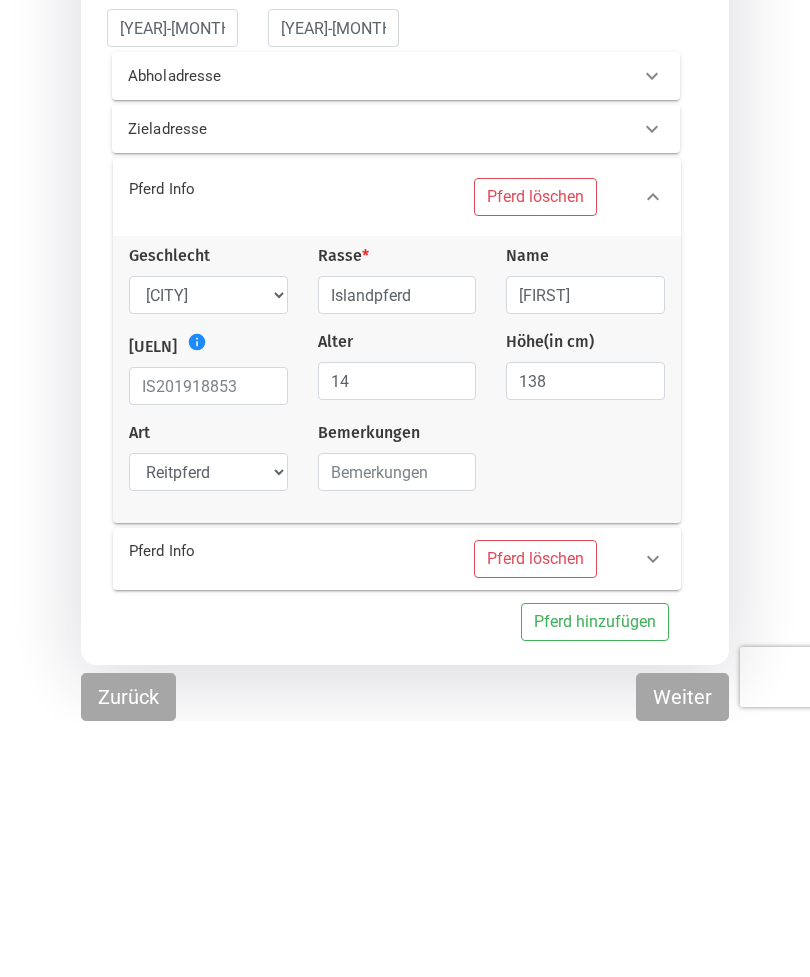 click at bounding box center [653, 815] 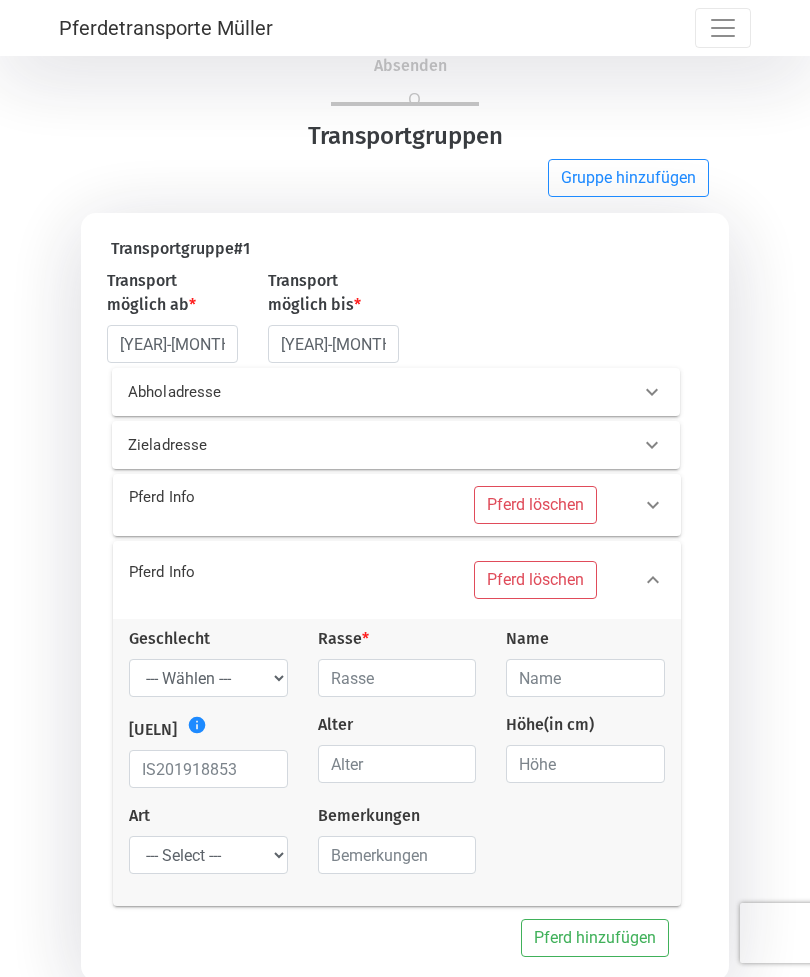 click at bounding box center [653, 505] 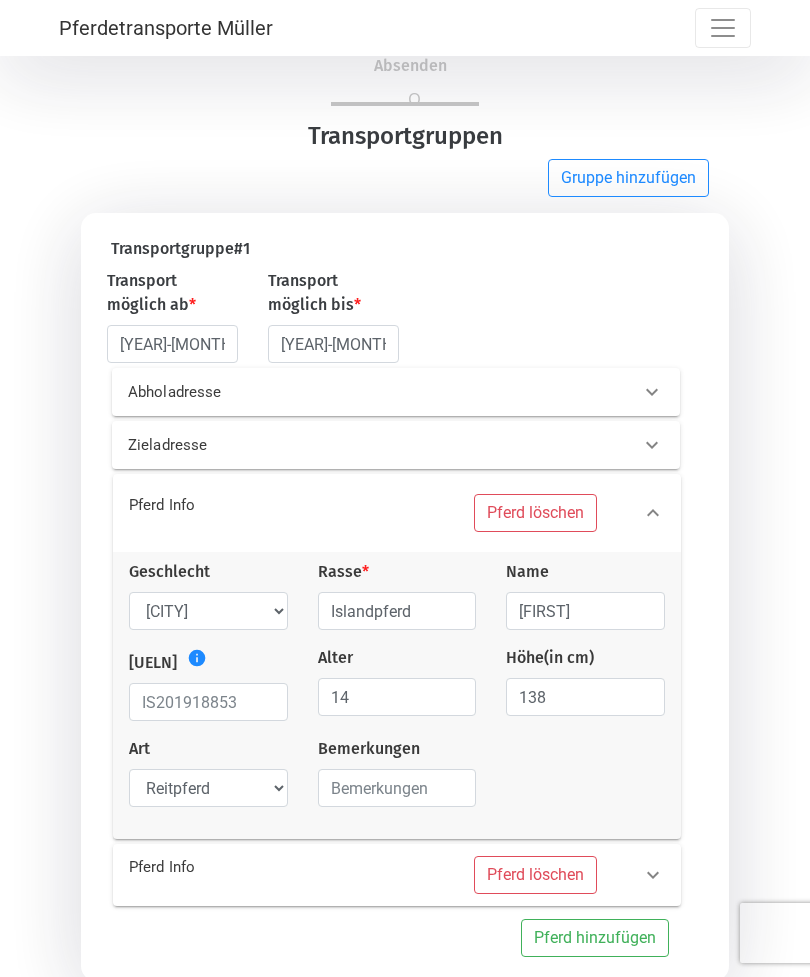 click at bounding box center [653, 875] 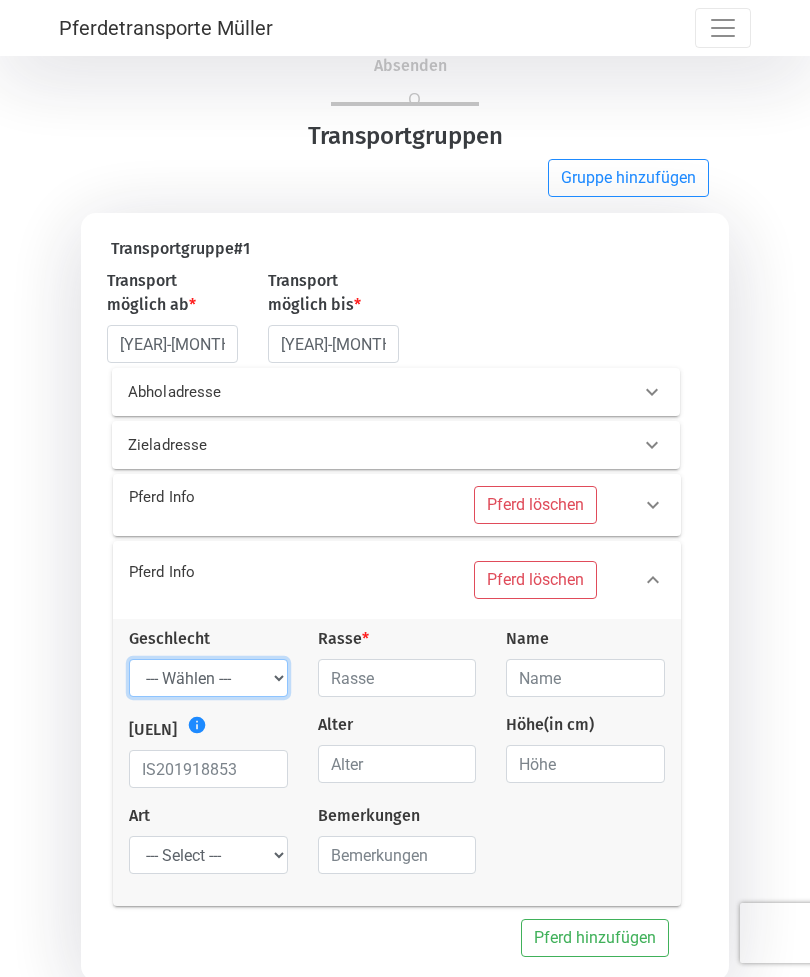 click on "--- Wählen --- Hengst Wallach Stute" at bounding box center (208, 678) 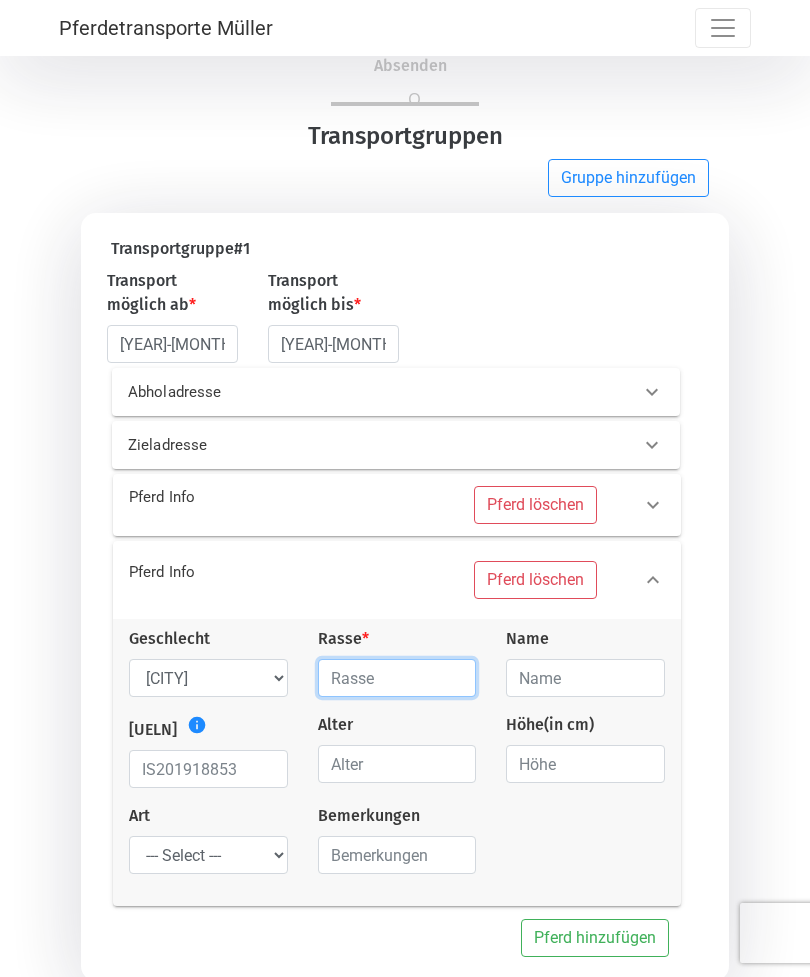 click at bounding box center [397, 678] 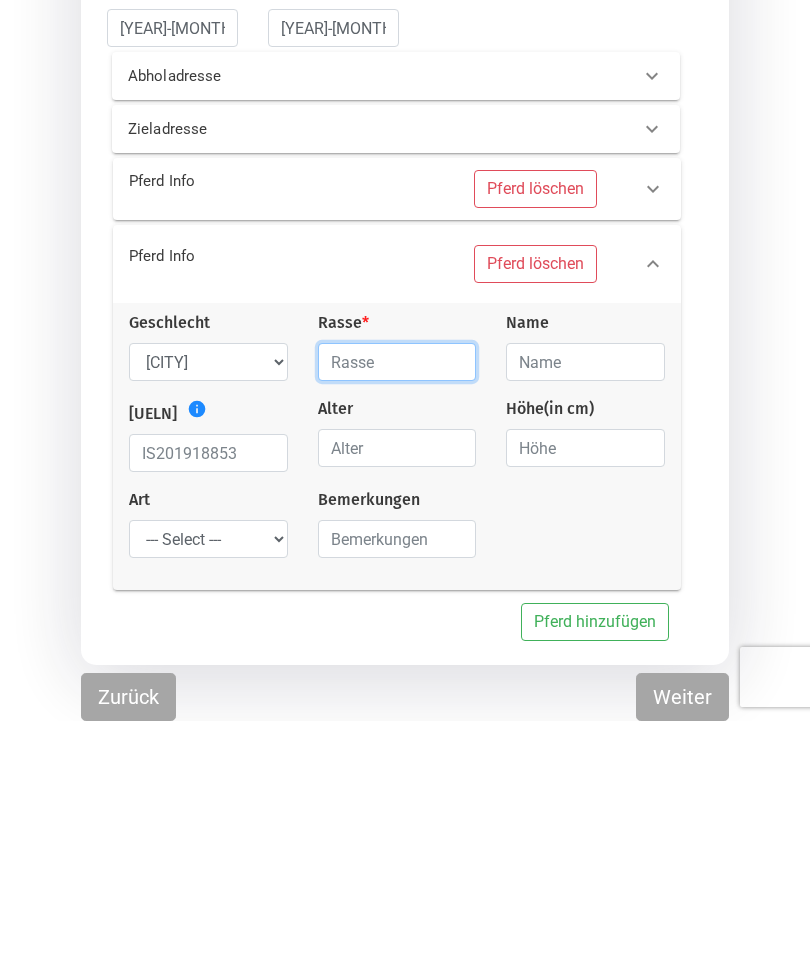 click at bounding box center (397, 618) 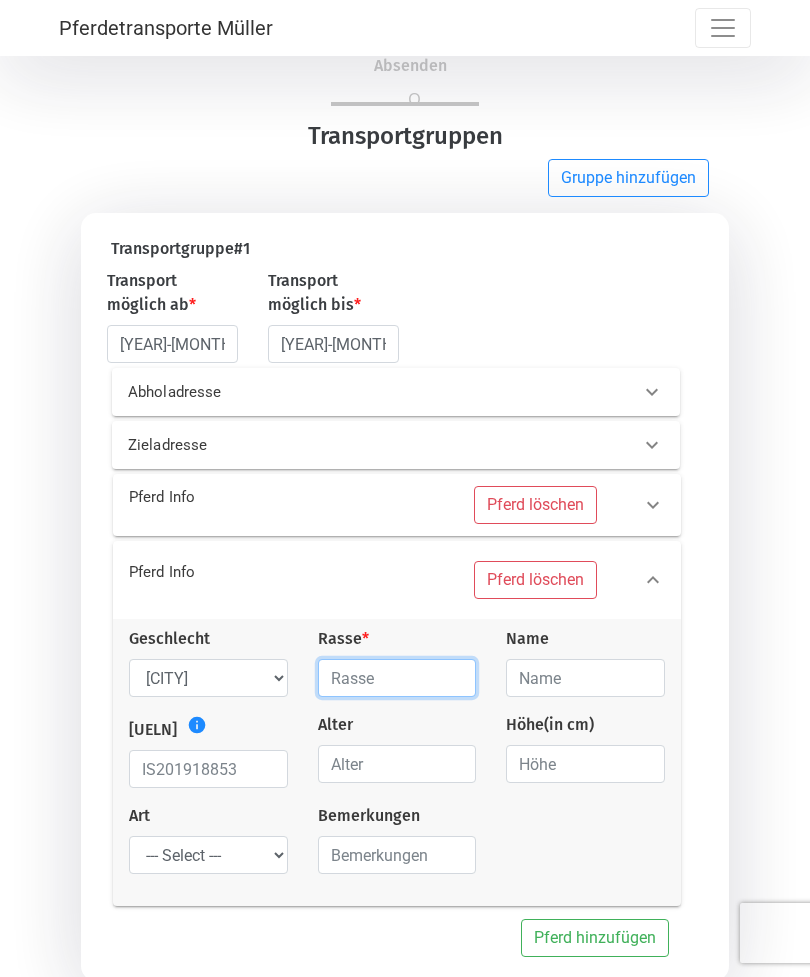 type on "Islandpferd" 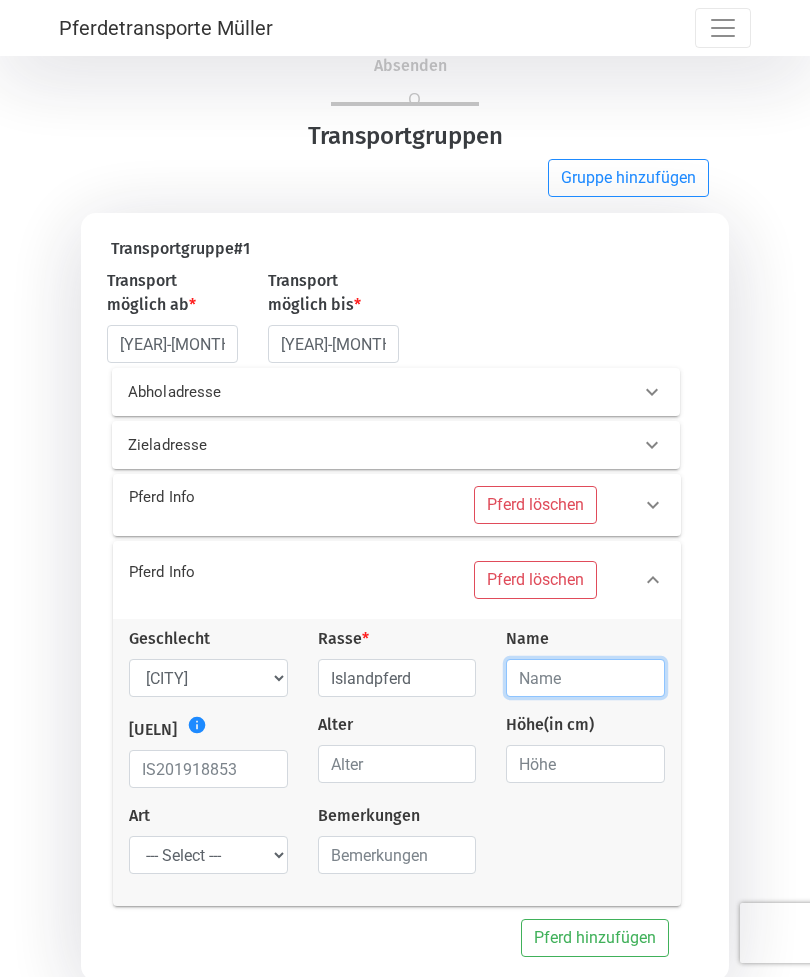 click at bounding box center (585, 678) 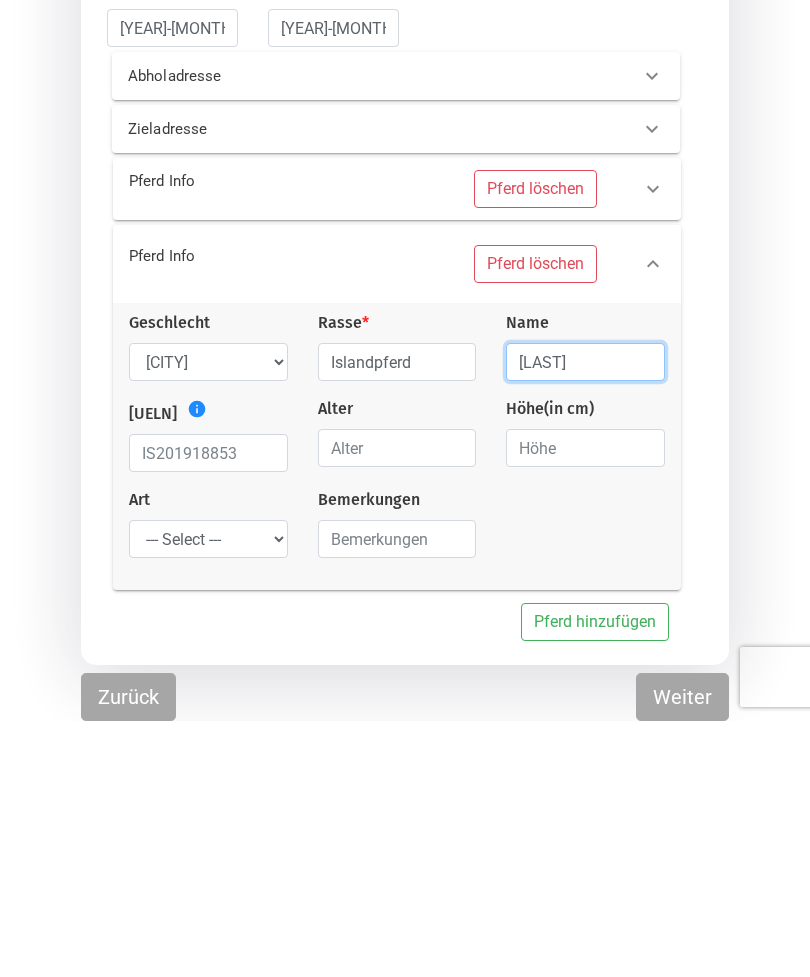 type on "[LAST]" 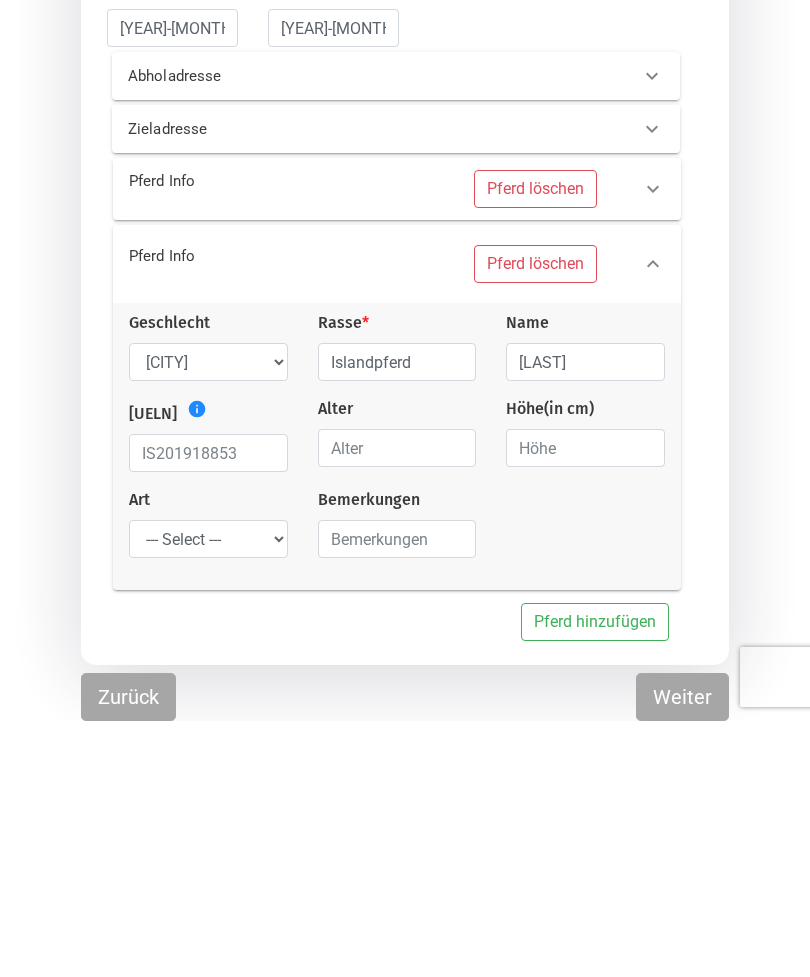 click at bounding box center [397, 704] 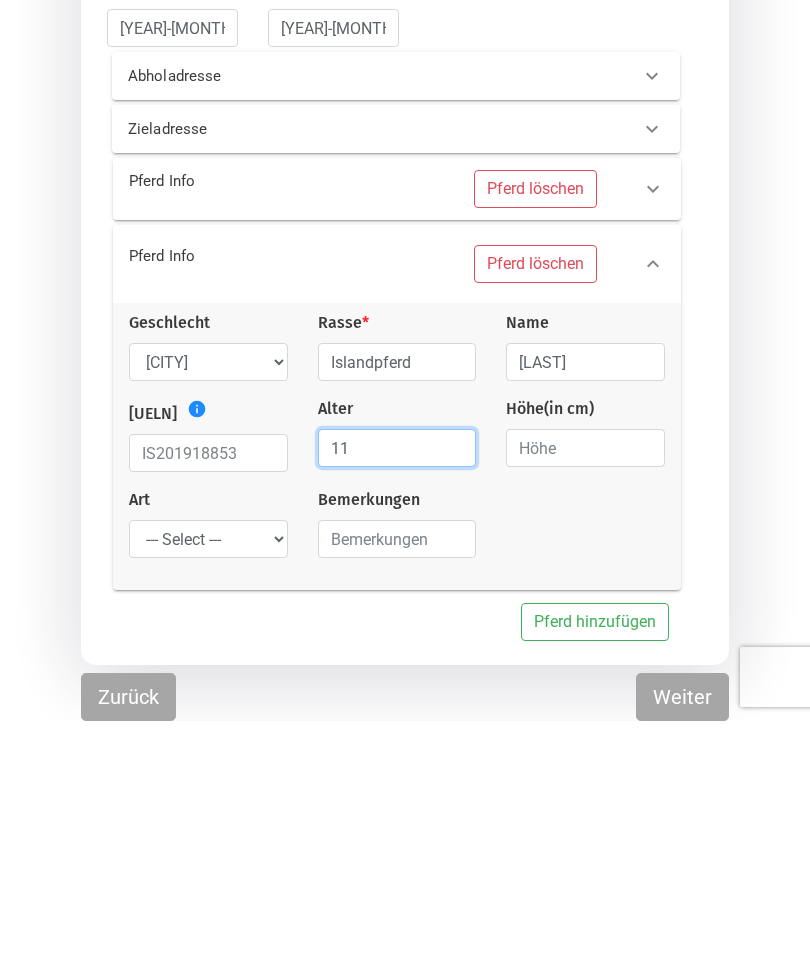 type on "11" 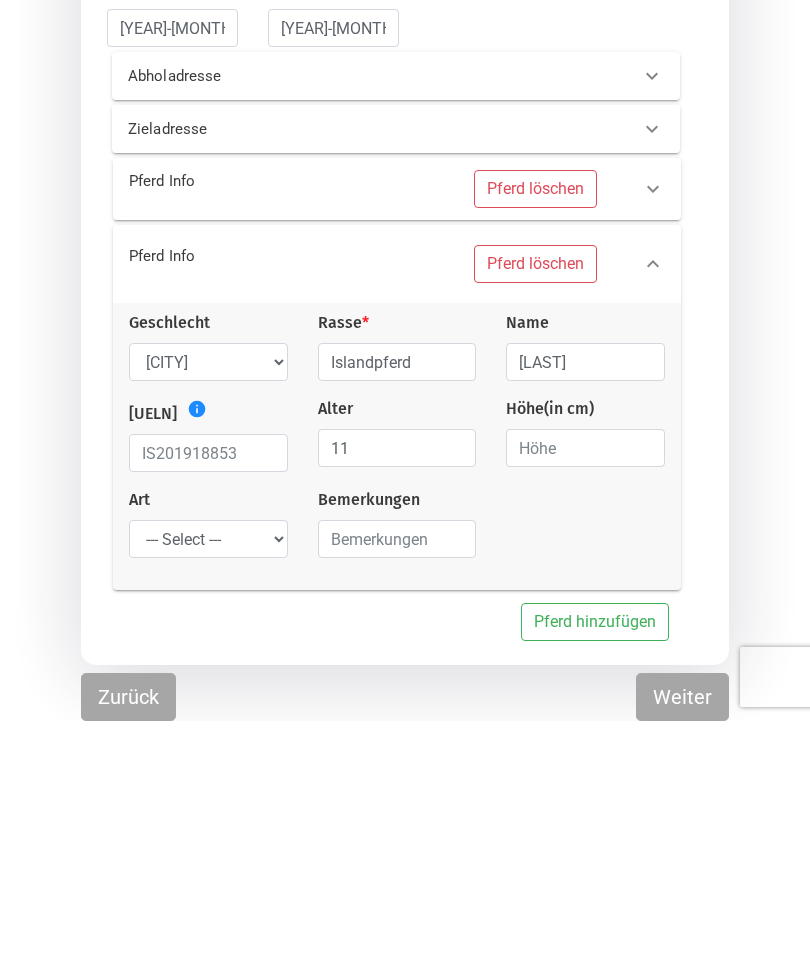 click at bounding box center (585, 704) 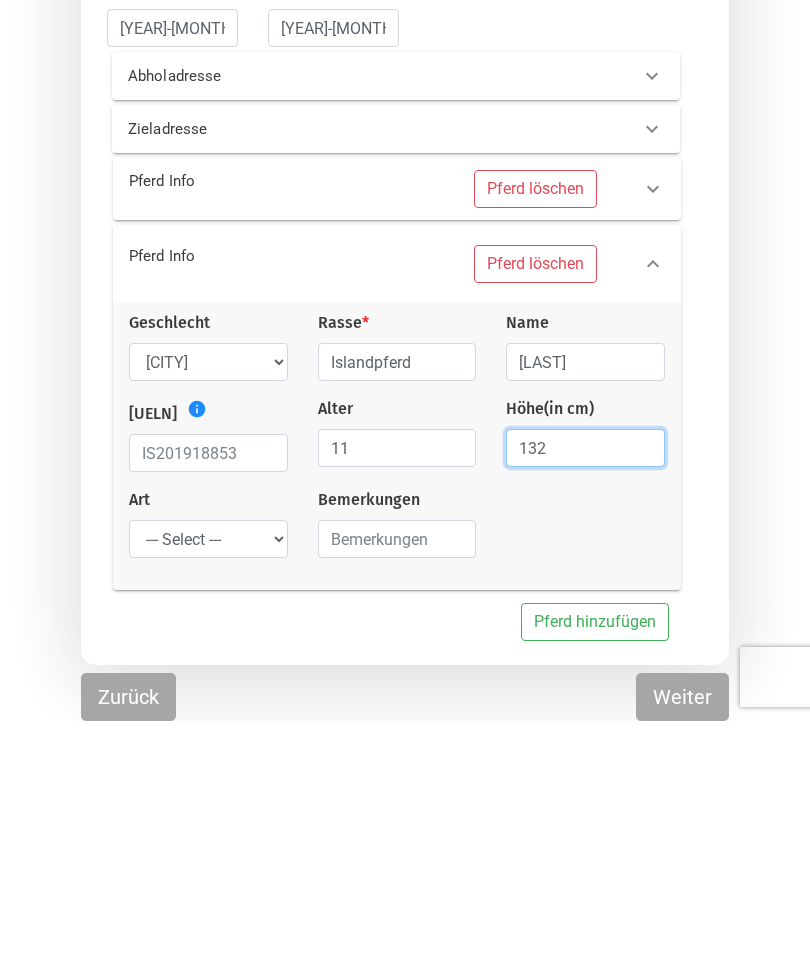 type on "132" 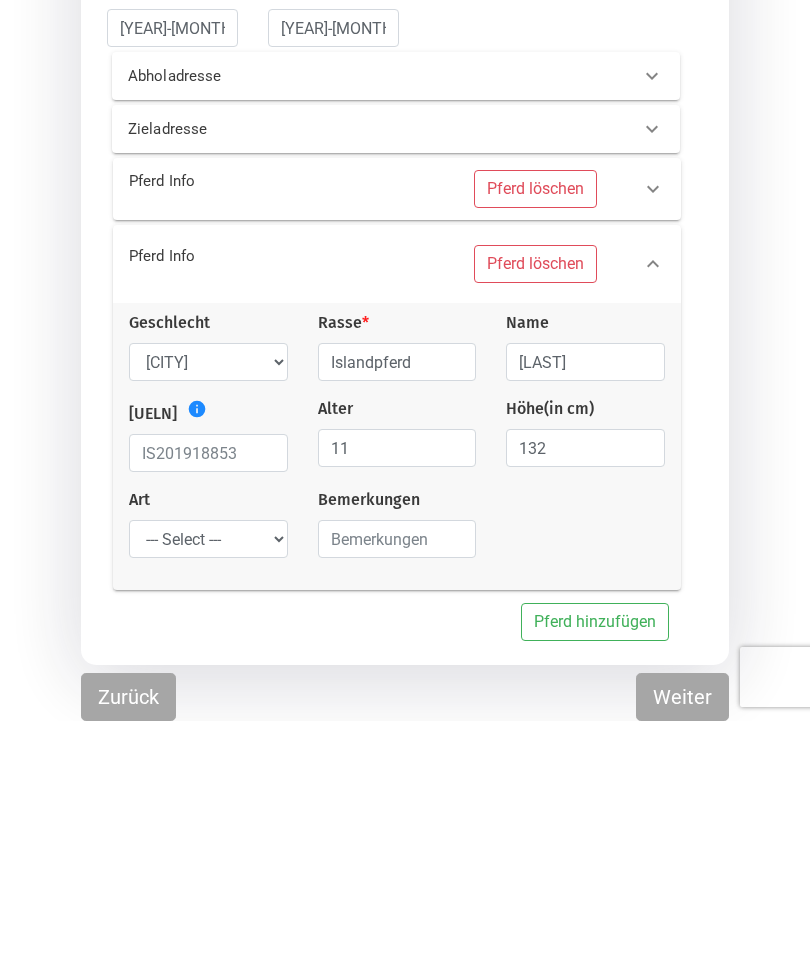 click on "--- Select --- Problempferd Reitpferd Rohes Pferd Fohlen" at bounding box center (208, 795) 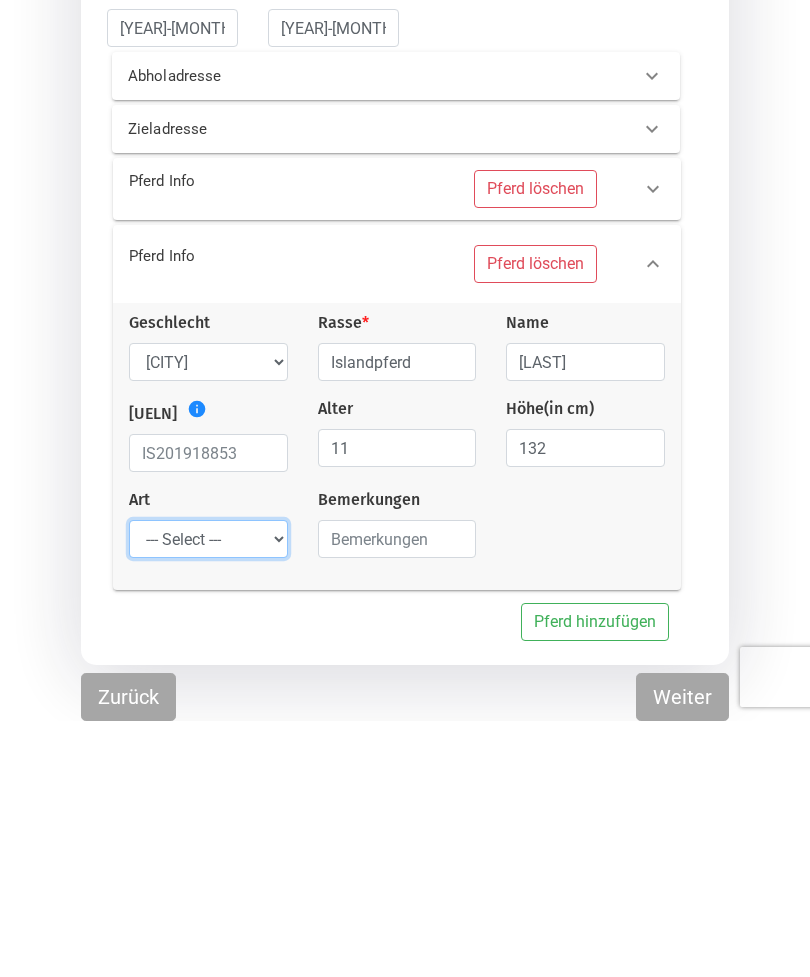 scroll, scrollTop: 106, scrollLeft: 0, axis: vertical 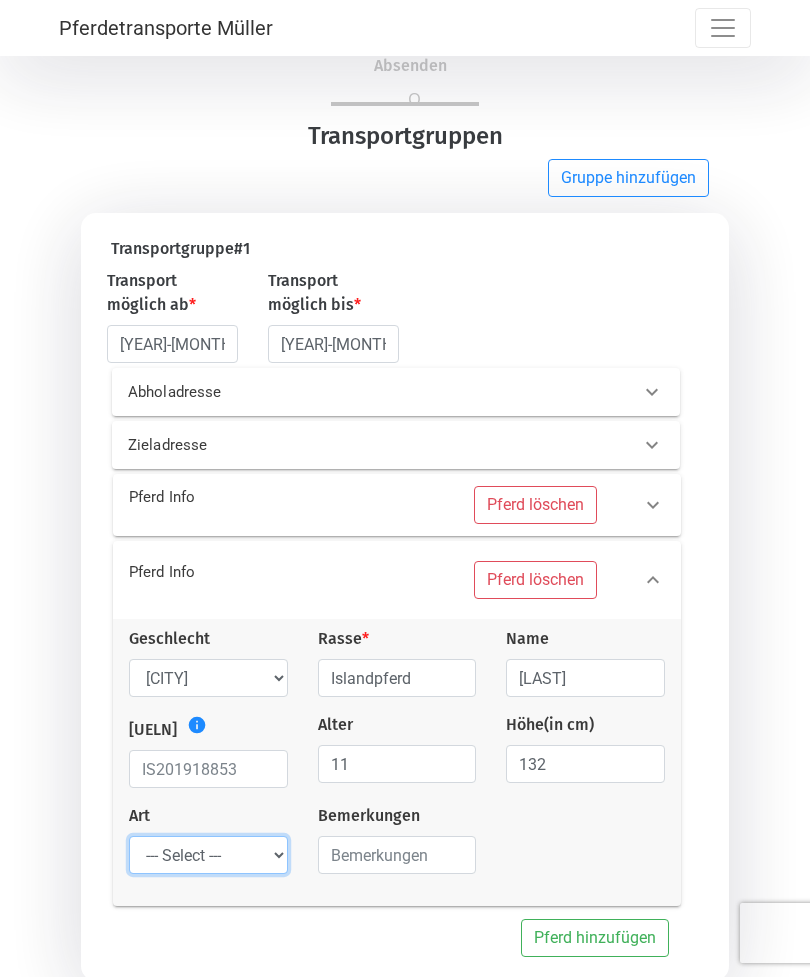 select on "saddle_horse" 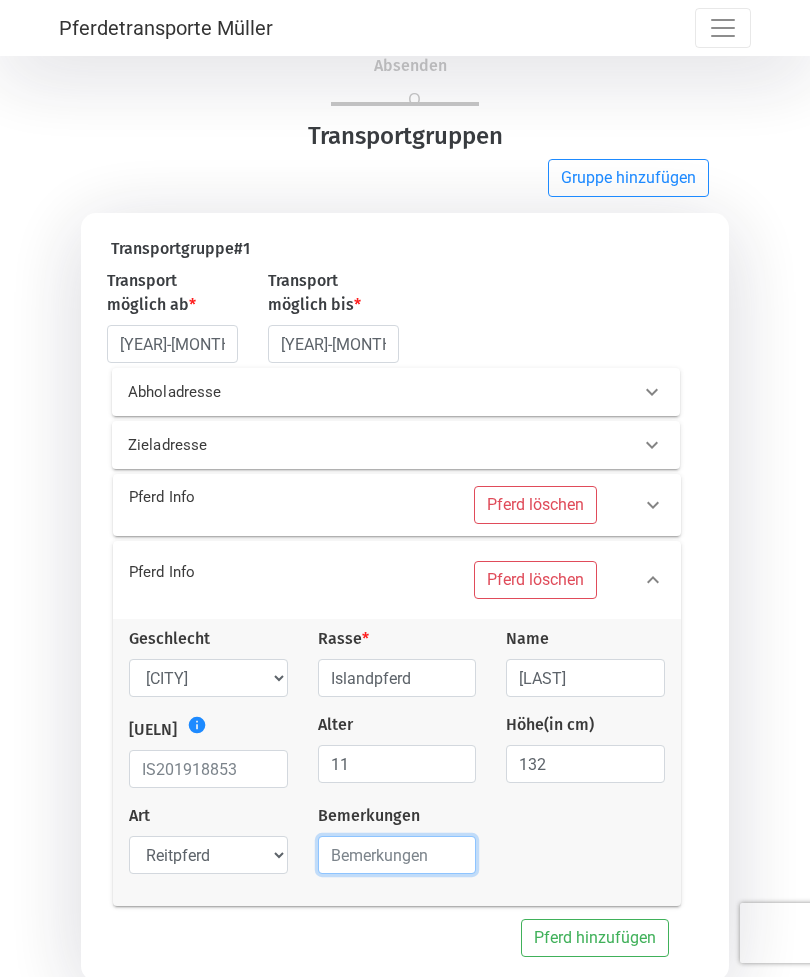 click at bounding box center (397, 855) 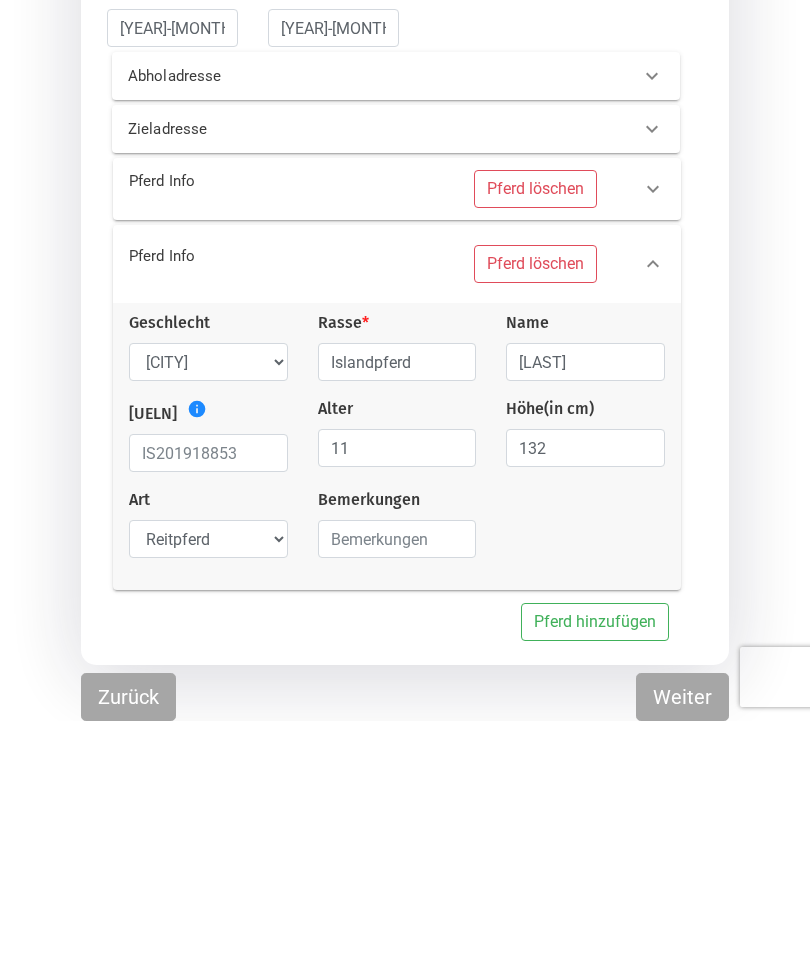 click on "Weiter" at bounding box center (682, 953) 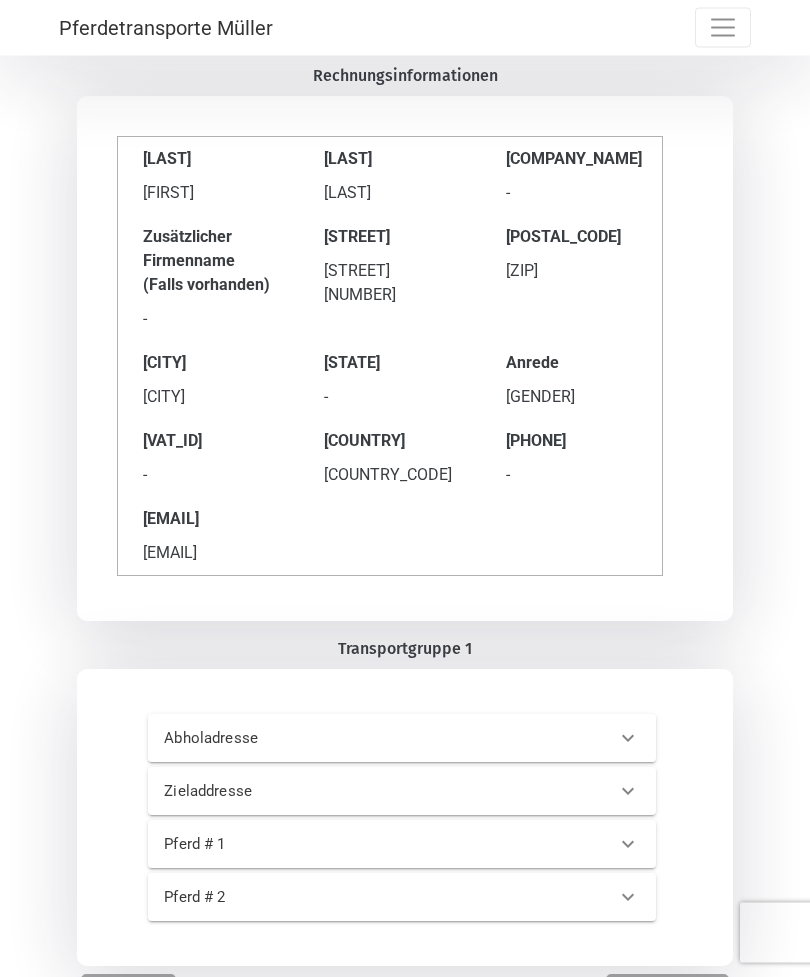 scroll, scrollTop: 173, scrollLeft: 0, axis: vertical 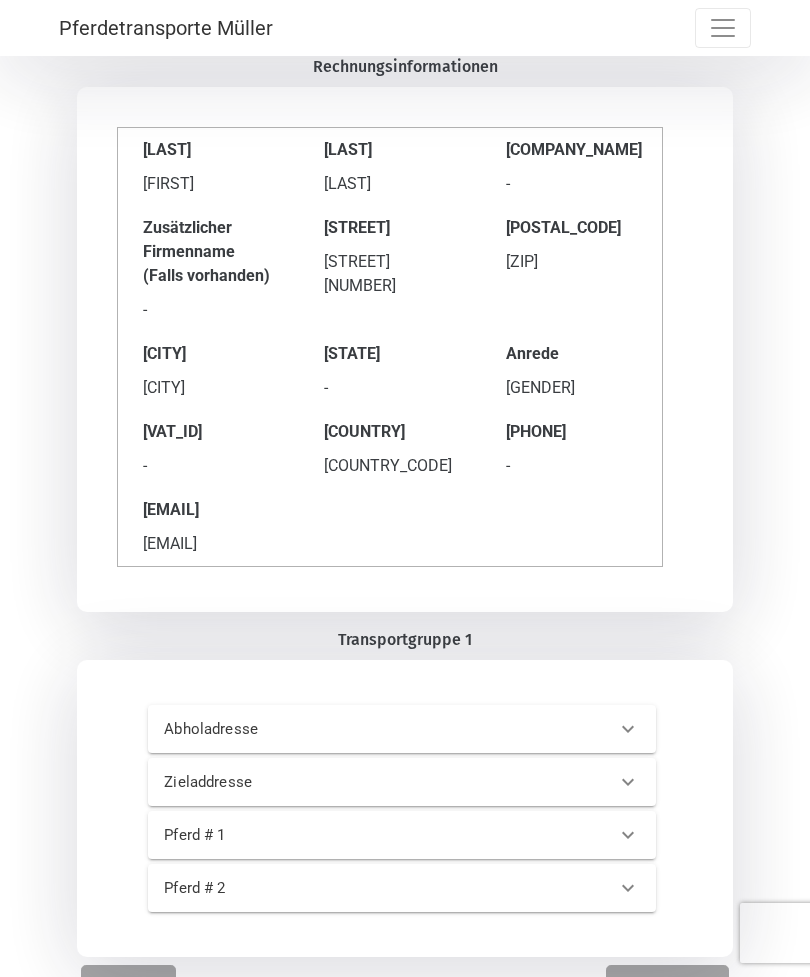 click on "Absenden" at bounding box center (667, 989) 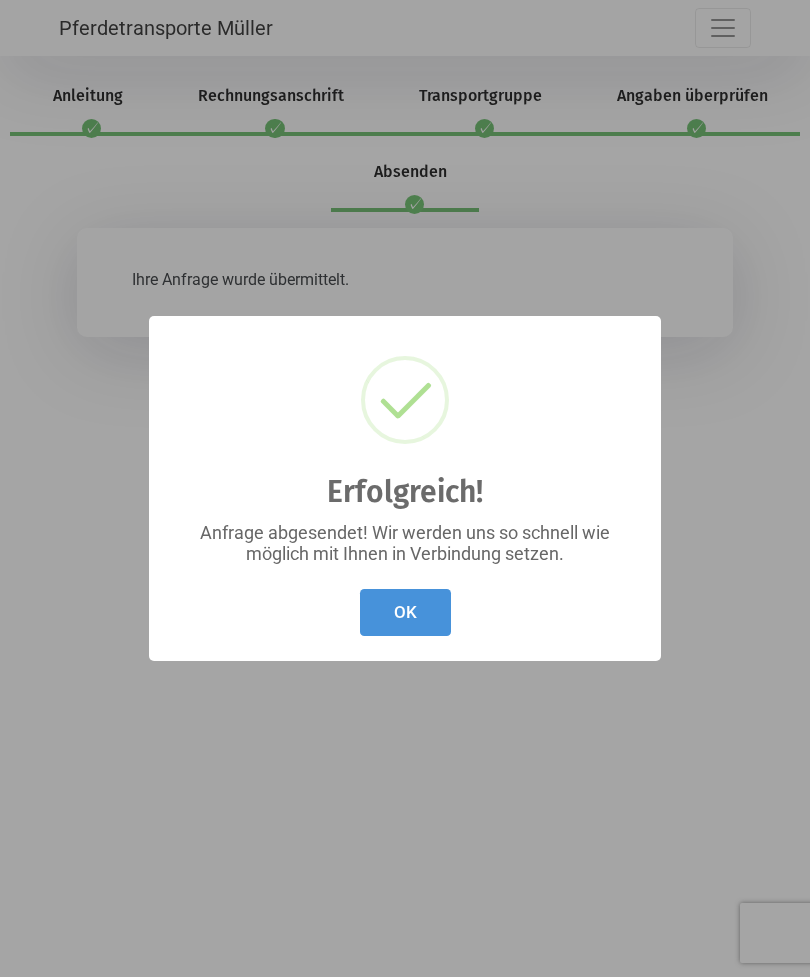 scroll, scrollTop: 0, scrollLeft: 0, axis: both 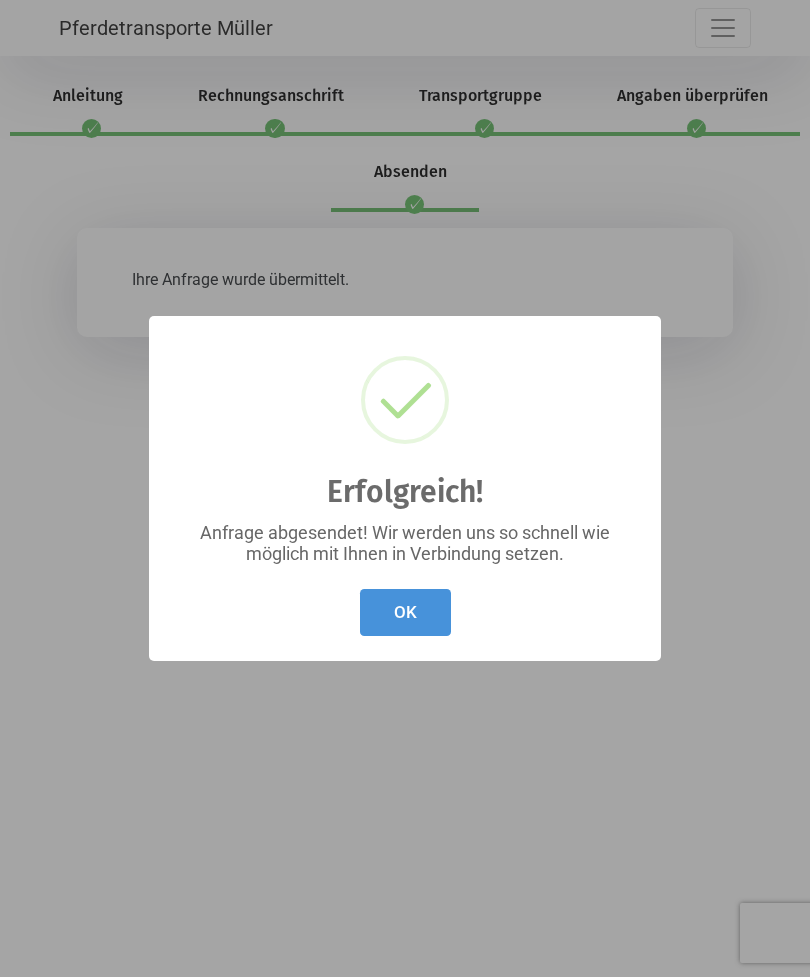 click on "OK" at bounding box center [405, 612] 